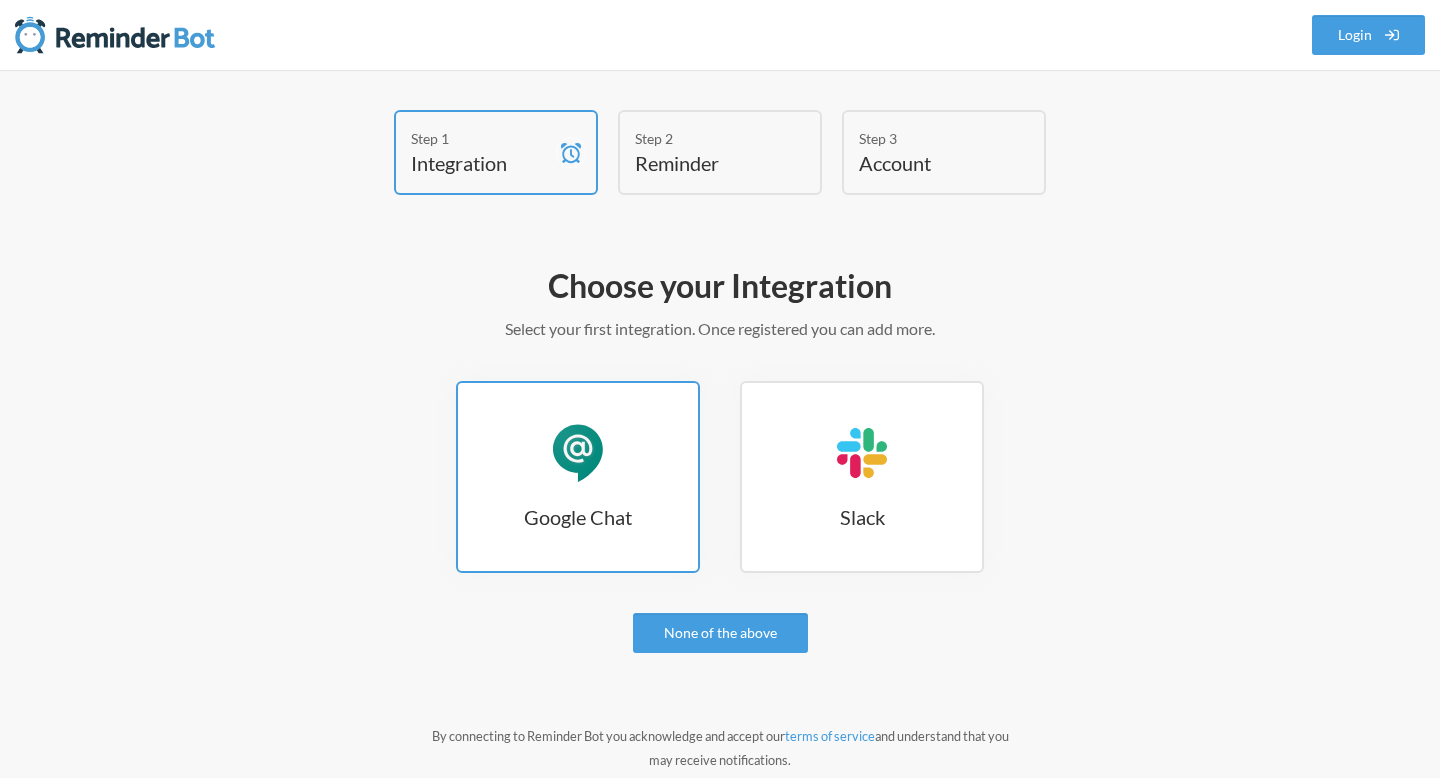 scroll, scrollTop: 0, scrollLeft: 0, axis: both 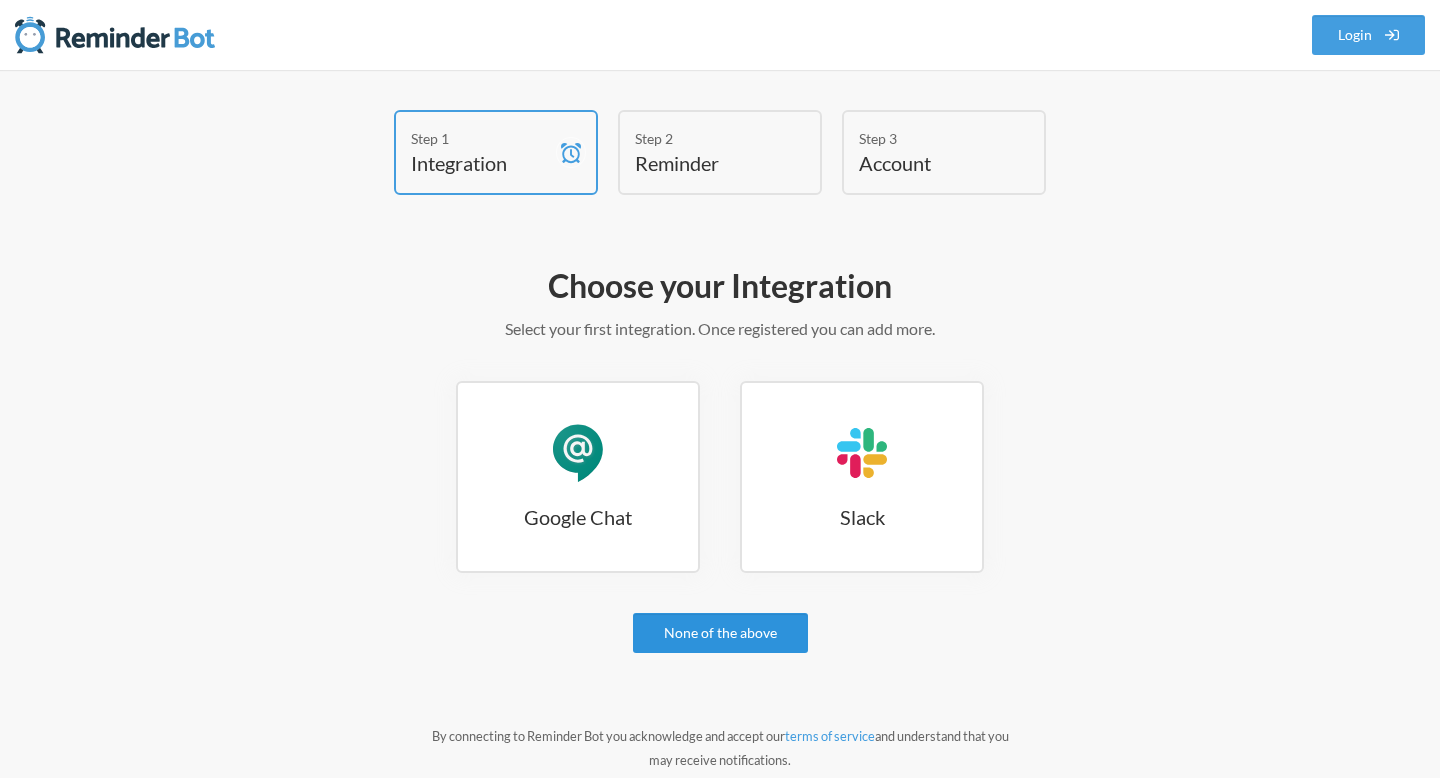 click on "None of the above" at bounding box center (720, 633) 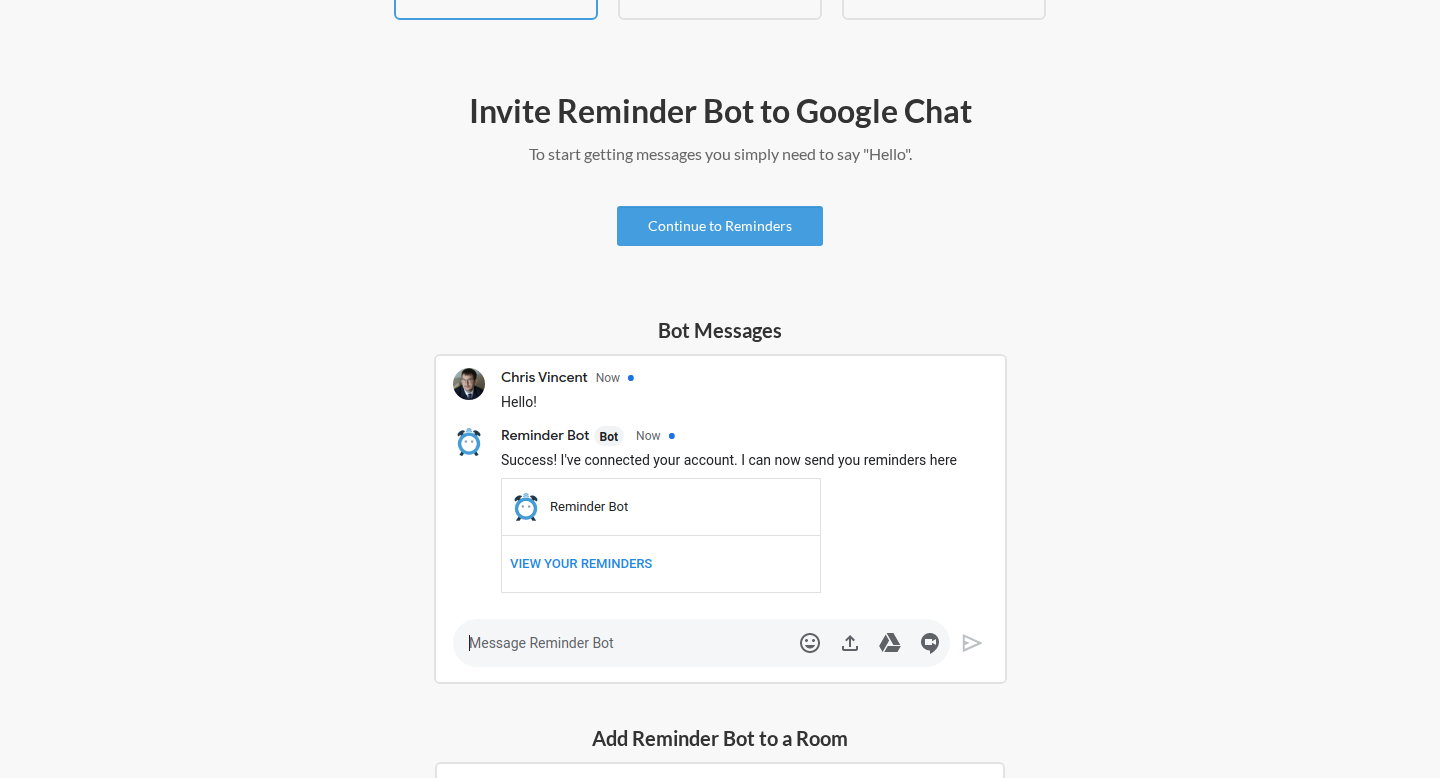 scroll, scrollTop: 183, scrollLeft: 0, axis: vertical 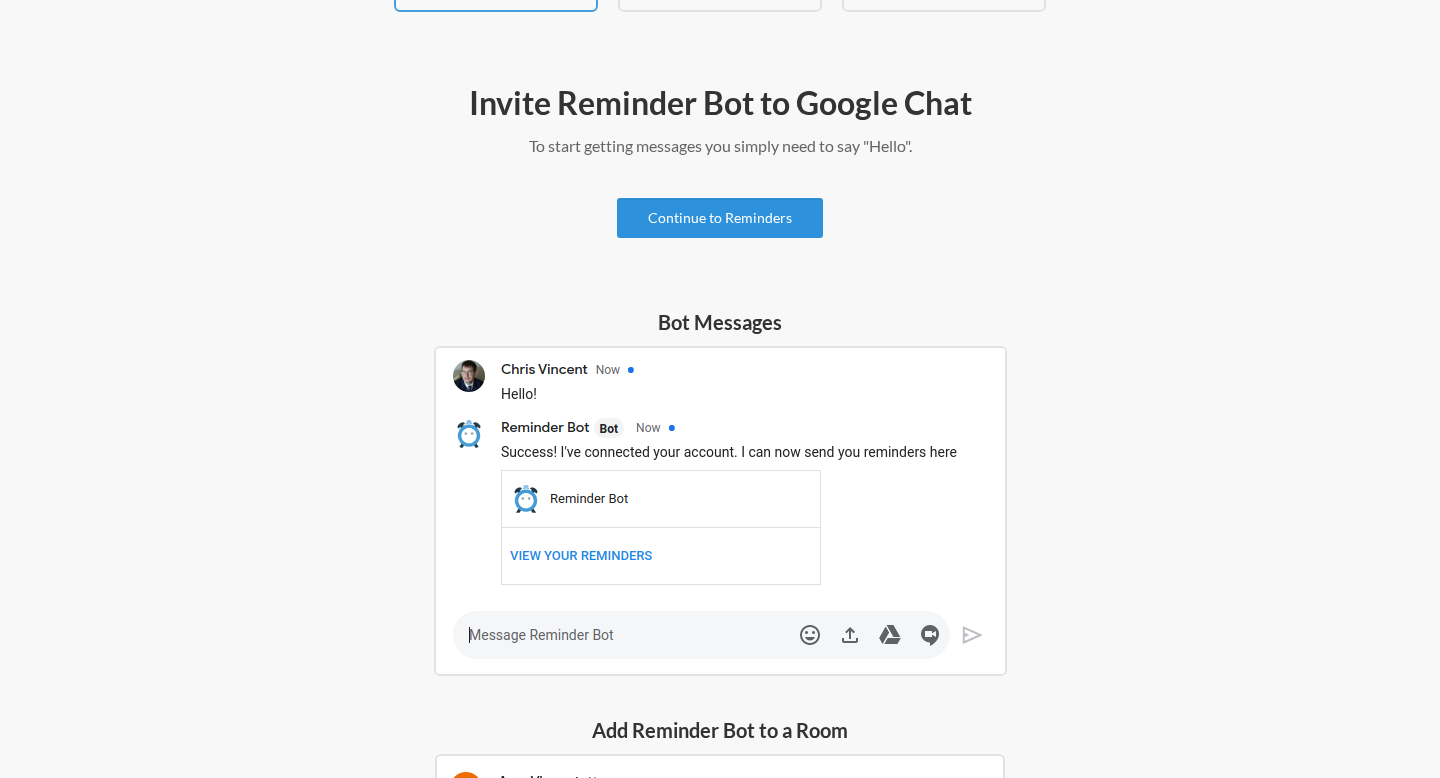 click on "Continue to Reminders" at bounding box center [720, 218] 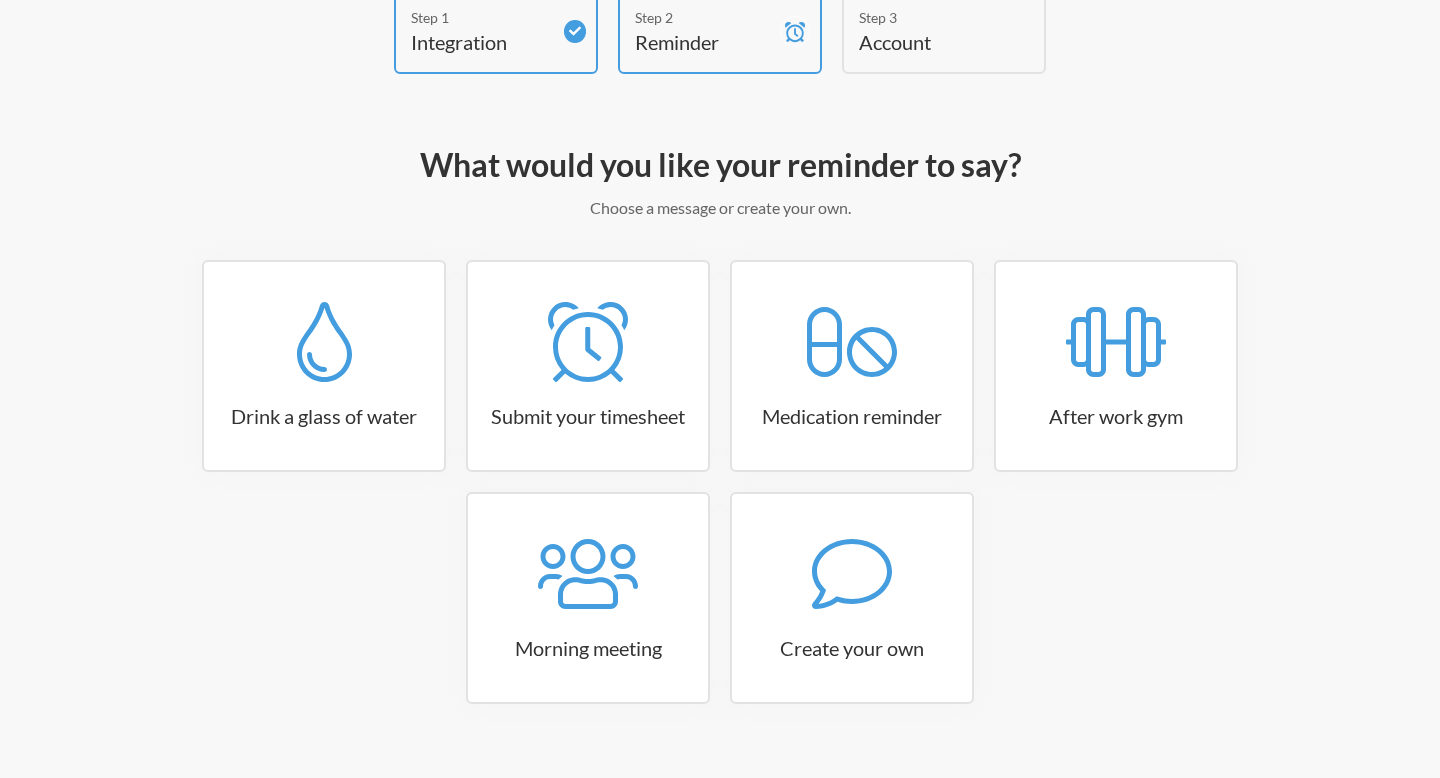 scroll, scrollTop: 117, scrollLeft: 0, axis: vertical 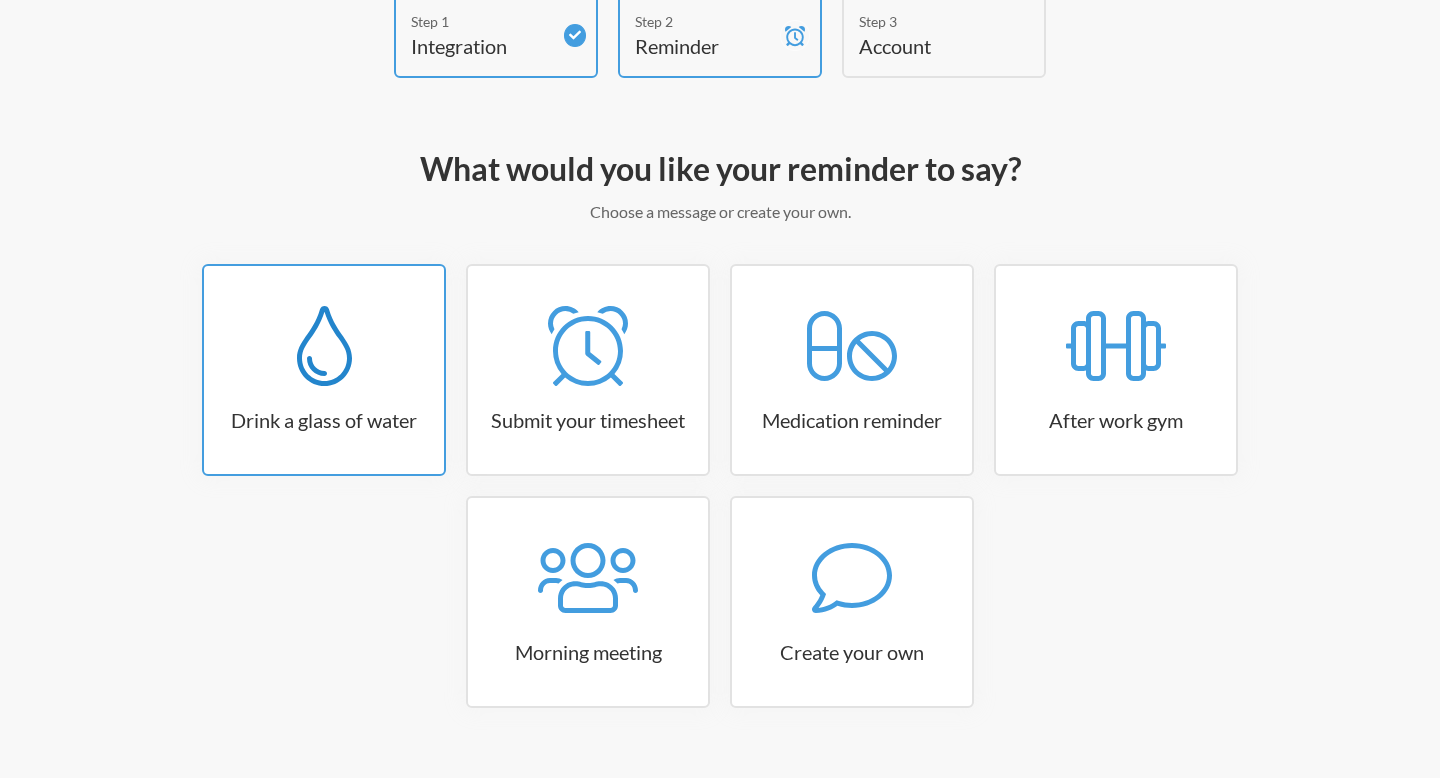 click on "Drink a glass of water" at bounding box center (324, 420) 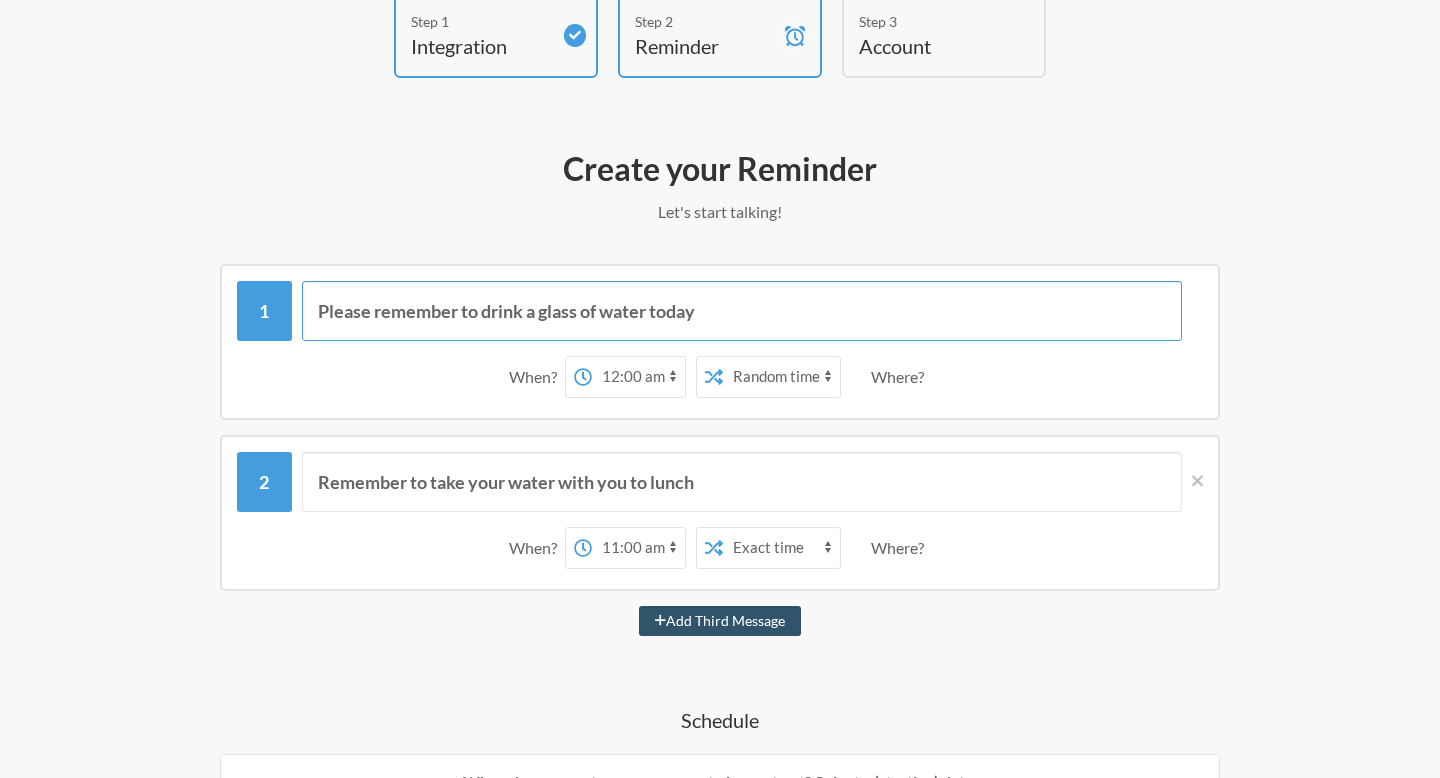 click on "Please remember to drink a glass of water today" at bounding box center [742, 311] 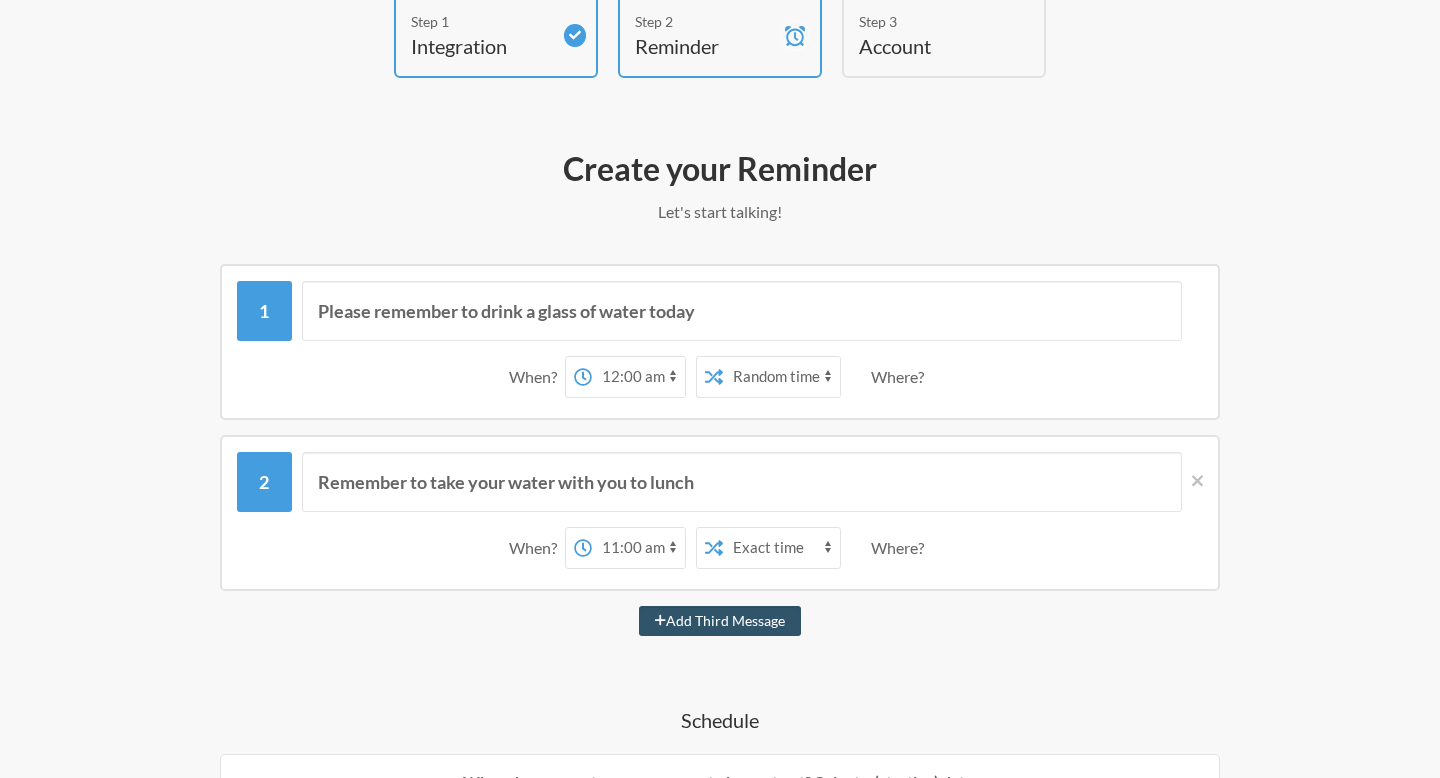 click on "12:00 am 12:15 am 12:30 am 12:45 am 1:00 am 1:15 am 1:30 am 1:45 am 2:00 am 2:15 am 2:30 am 2:45 am 3:00 am 3:15 am 3:30 am 3:45 am 4:00 am 4:15 am 4:30 am 4:45 am 5:00 am 5:15 am 5:30 am 5:45 am 6:00 am 6:15 am 6:30 am 6:45 am 7:00 am 7:15 am 7:30 am 7:45 am 8:00 am 8:15 am 8:30 am 8:45 am 9:00 am 9:15 am 9:30 am 9:45 am 10:00 am 10:15 am 10:30 am 10:45 am 11:00 am 11:15 am 11:30 am 11:45 am 12:00 pm 12:15 pm 12:30 pm 12:45 pm 1:00 pm 1:15 pm 1:30 pm 1:45 pm 2:00 pm 2:15 pm 2:30 pm 2:45 pm 3:00 pm 3:15 pm 3:30 pm 3:45 pm 4:00 pm 4:15 pm 4:30 pm 4:45 pm 5:00 pm 5:15 pm 5:30 pm 5:45 pm 6:00 pm 6:15 pm 6:30 pm 6:45 pm 7:00 pm 7:15 pm 7:30 pm 7:45 pm 8:00 pm 8:15 pm 8:30 pm 8:45 pm 9:00 pm 9:15 pm 9:30 pm 9:45 pm 10:00 pm 10:15 pm 10:30 pm 10:45 pm 11:00 pm 11:15 pm 11:30 pm 11:45 pm" at bounding box center [638, 377] 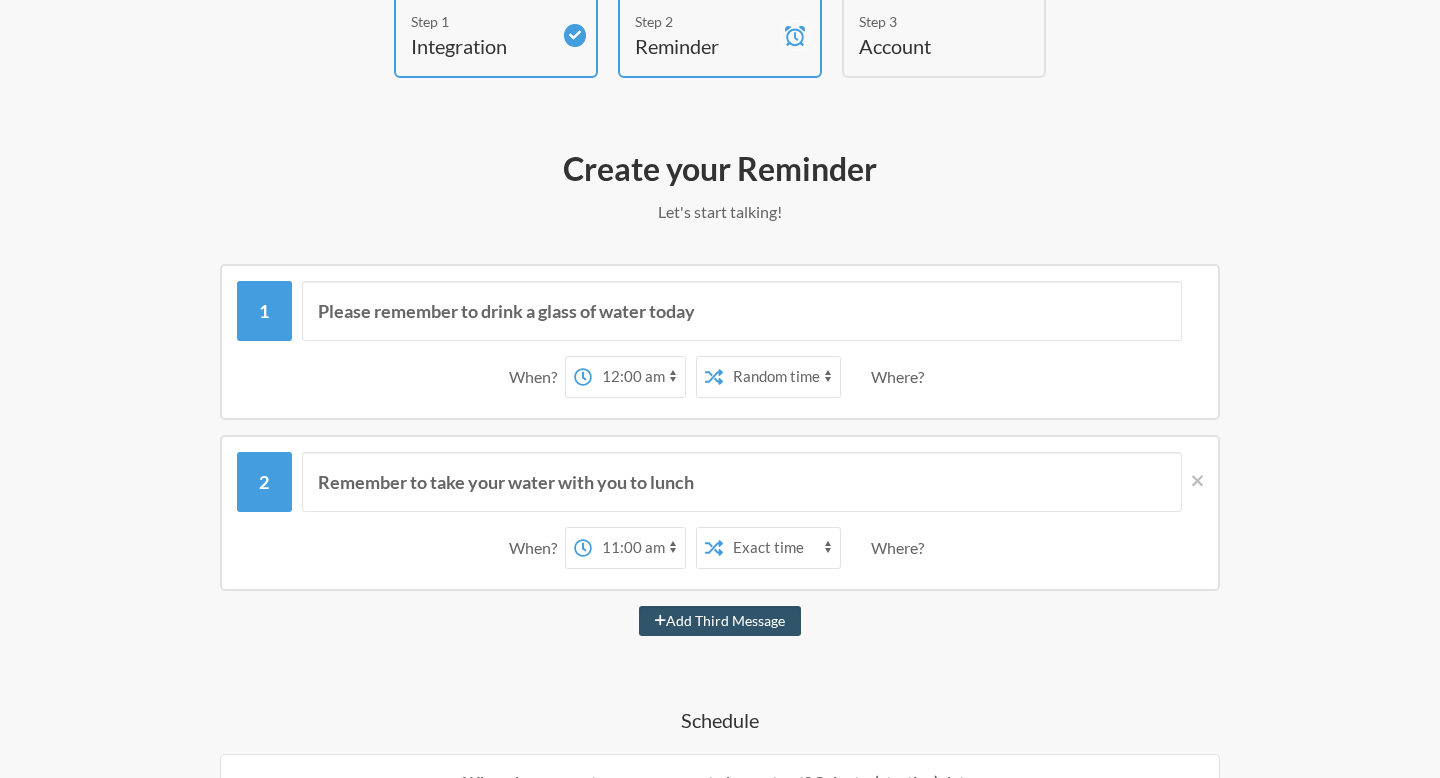 select on "08:00:00" 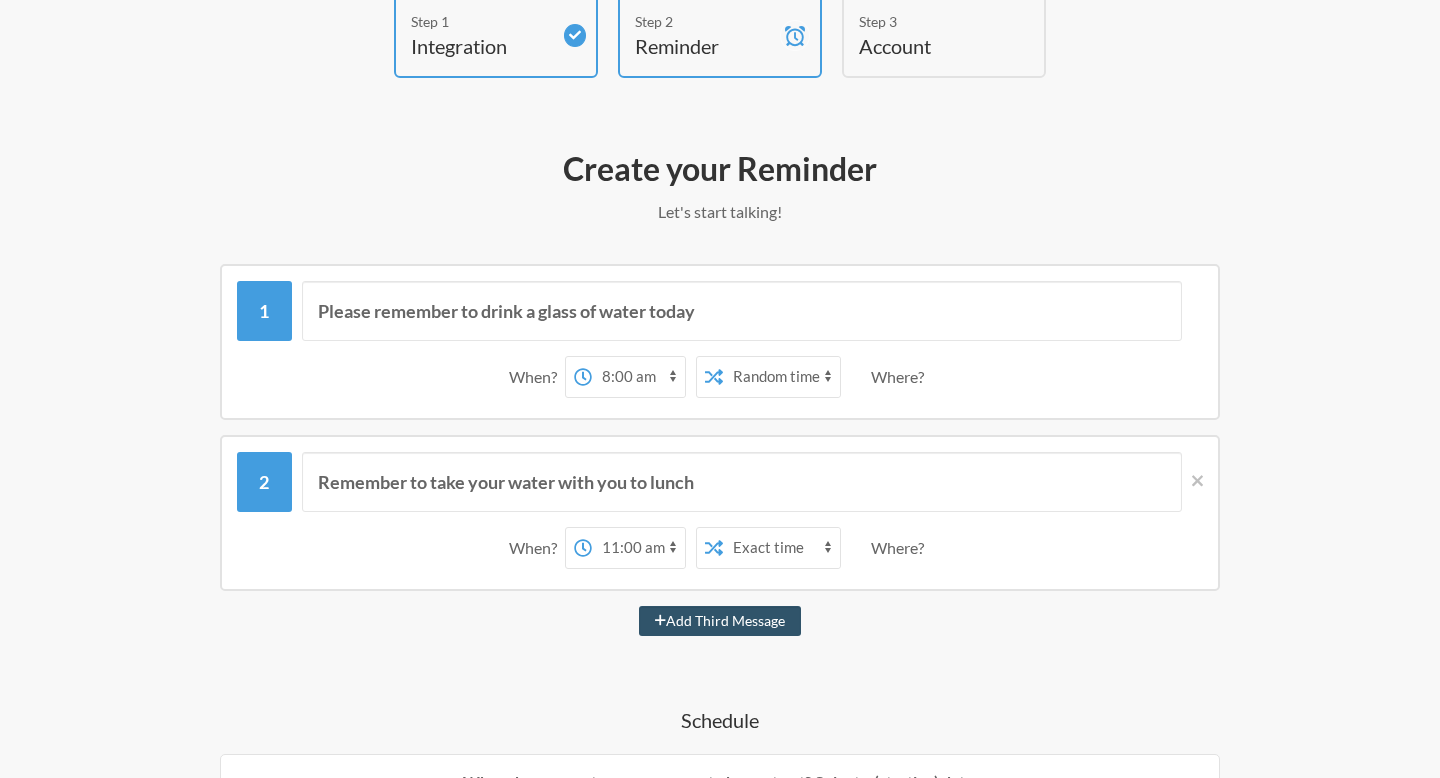 click on "Exact time Random time" at bounding box center [781, 377] 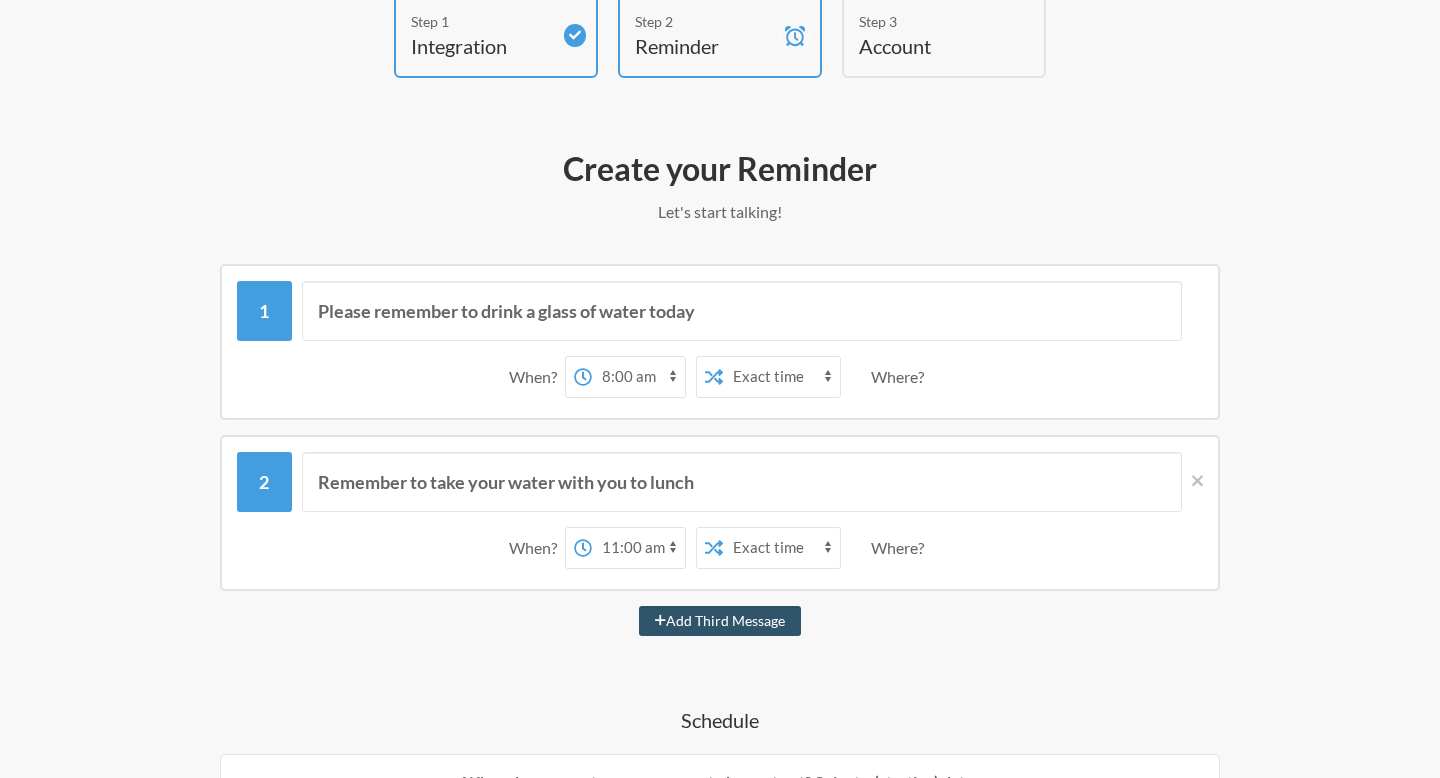 click on "When?     12:00 am 12:15 am 12:30 am 12:45 am 1:00 am 1:15 am 1:30 am 1:45 am 2:00 am 2:15 am 2:30 am 2:45 am 3:00 am 3:15 am 3:30 am 3:45 am 4:00 am 4:15 am 4:30 am 4:45 am 5:00 am 5:15 am 5:30 am 5:45 am 6:00 am 6:15 am 6:30 am 6:45 am 7:00 am 7:15 am 7:30 am 7:45 am 8:00 am 8:15 am 8:30 am 8:45 am 9:00 am 9:15 am 9:30 am 9:45 am 10:00 am 10:15 am 10:30 am 10:45 am 11:00 am 11:15 am 11:30 am 11:45 am 12:00 pm 12:15 pm 12:30 pm 12:45 pm 1:00 pm 1:15 pm 1:30 pm 1:45 pm 2:00 pm 2:15 pm 2:30 pm 2:45 pm 3:00 pm 3:15 pm 3:30 pm 3:45 pm 4:00 pm 4:15 pm 4:30 pm 4:45 pm 5:00 pm 5:15 pm 5:30 pm 5:45 pm 6:00 pm 6:15 pm 6:30 pm 6:45 pm 7:00 pm 7:15 pm 7:30 pm 7:45 pm 8:00 pm 8:15 pm 8:30 pm 8:45 pm 9:00 pm 9:15 pm 9:30 pm 9:45 pm 10:00 pm 10:15 pm 10:30 pm 10:45 pm 11:00 pm 11:15 pm 11:30 pm 11:45 pm   on  day 1     12:00 am 12:15 am 12:30 am 12:45 am 1:00 am 1:15 am 1:30 am 1:45 am 2:00 am 2:15 am 2:30 am 2:45 am 3:00 am 3:15 am 3:30 am 3:45 am 4:00 am 4:15 am 4:30 am 4:45 am 5:00 am 5:15 am 5:30 am 5:45 am 6:00 am" at bounding box center [720, 377] 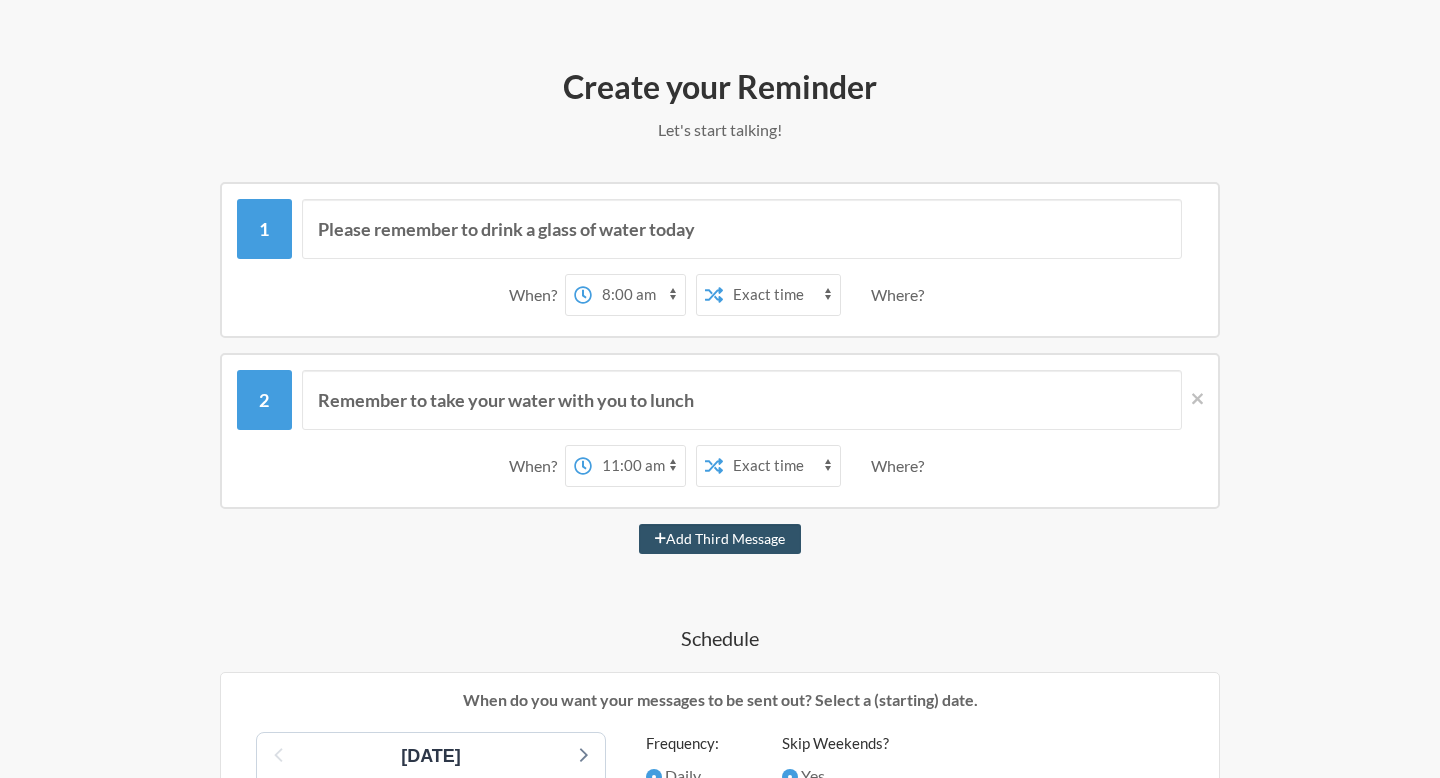 scroll, scrollTop: 208, scrollLeft: 0, axis: vertical 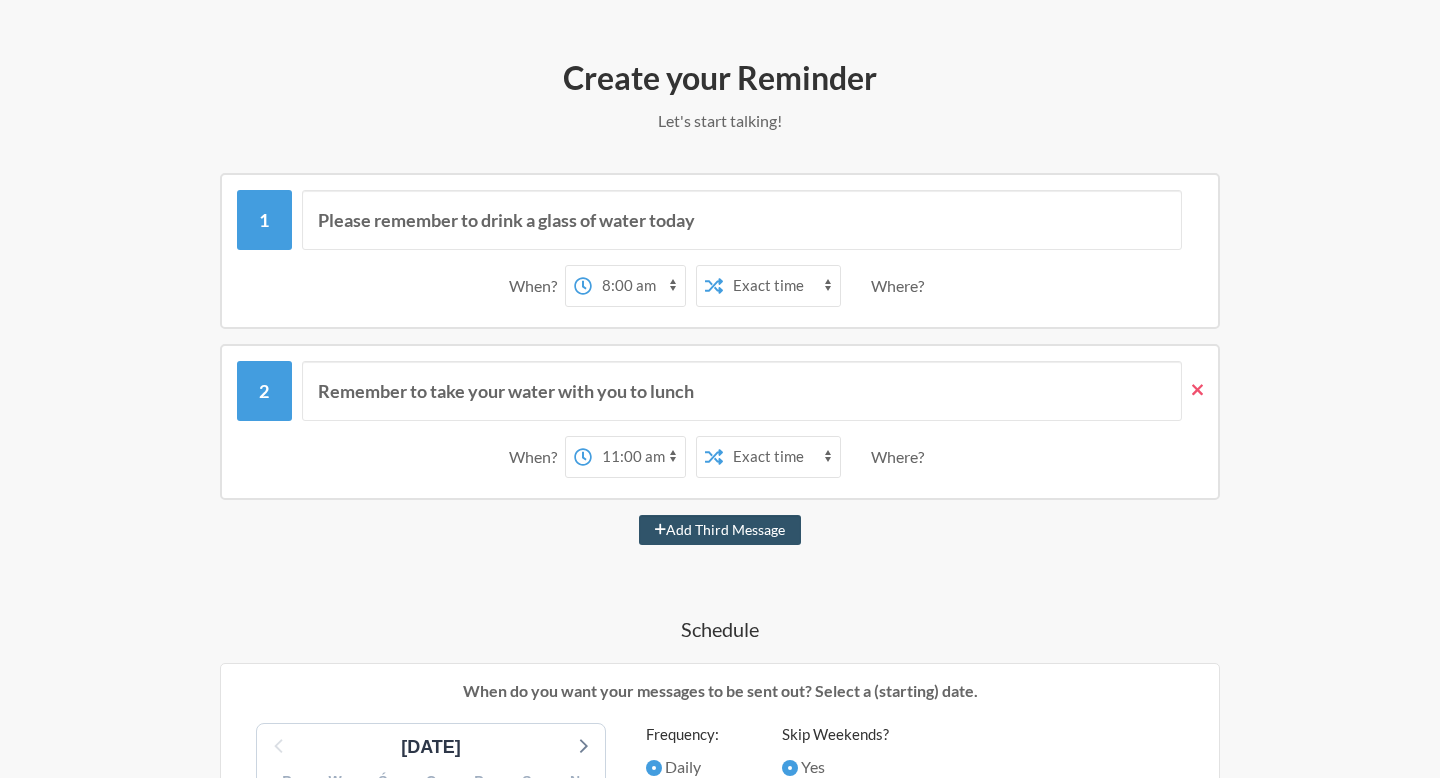 click 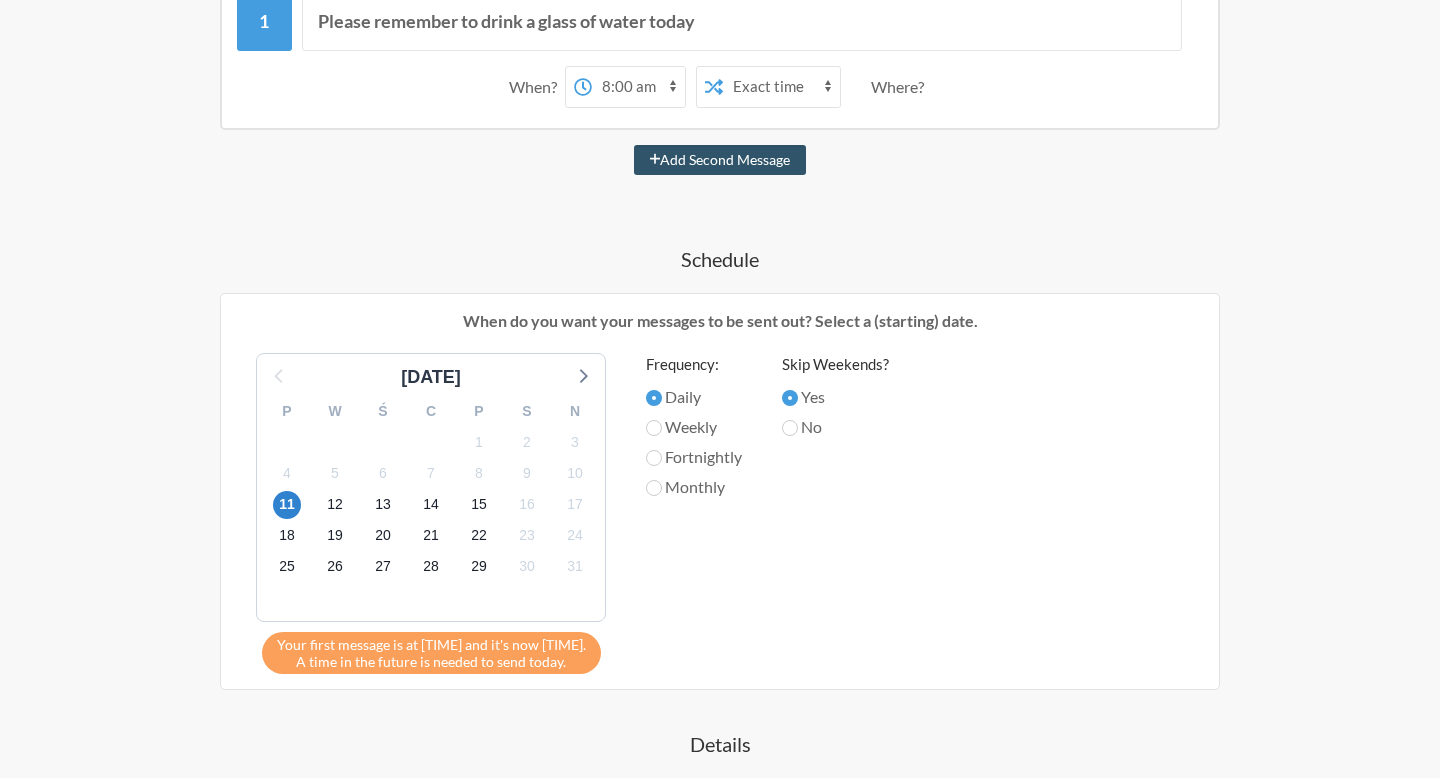 scroll, scrollTop: 409, scrollLeft: 0, axis: vertical 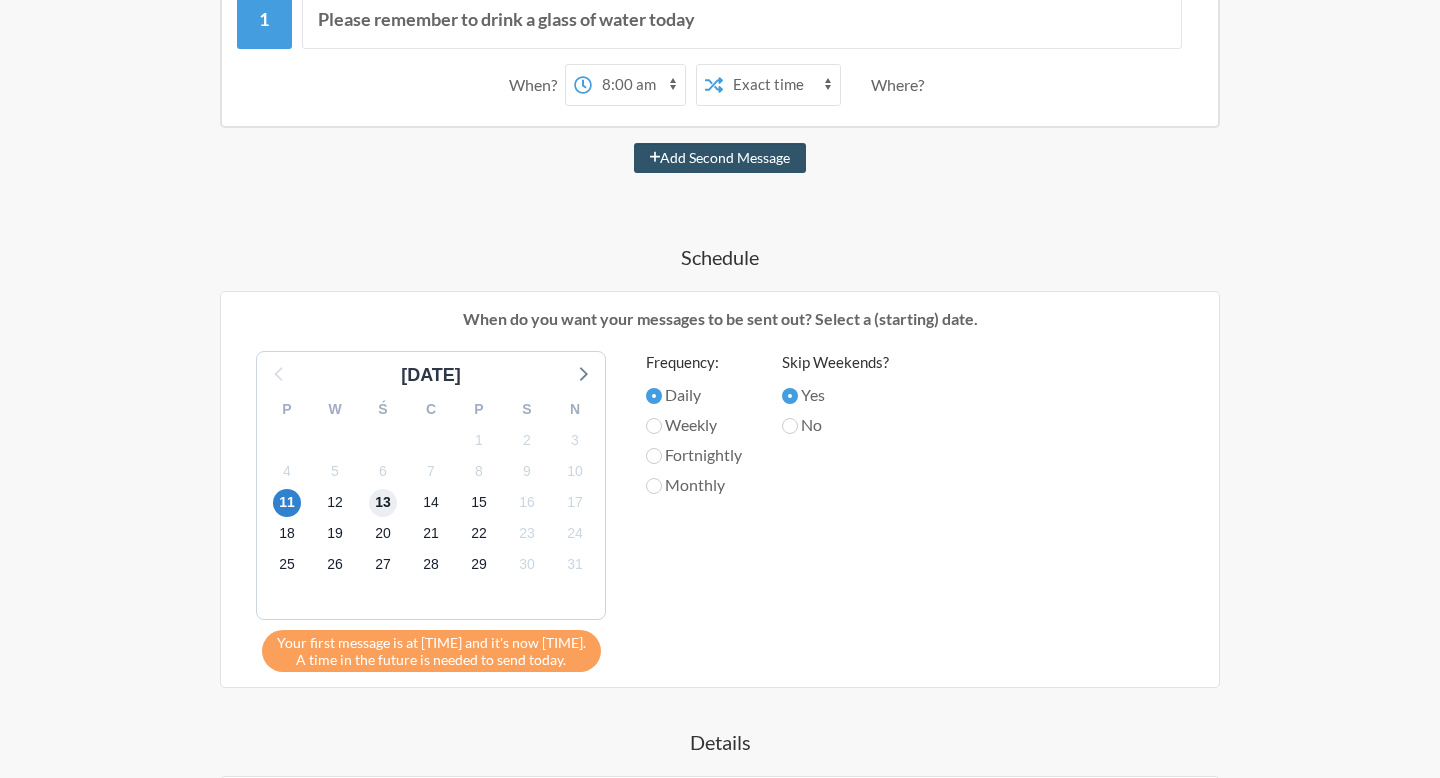 click on "13" at bounding box center [383, 503] 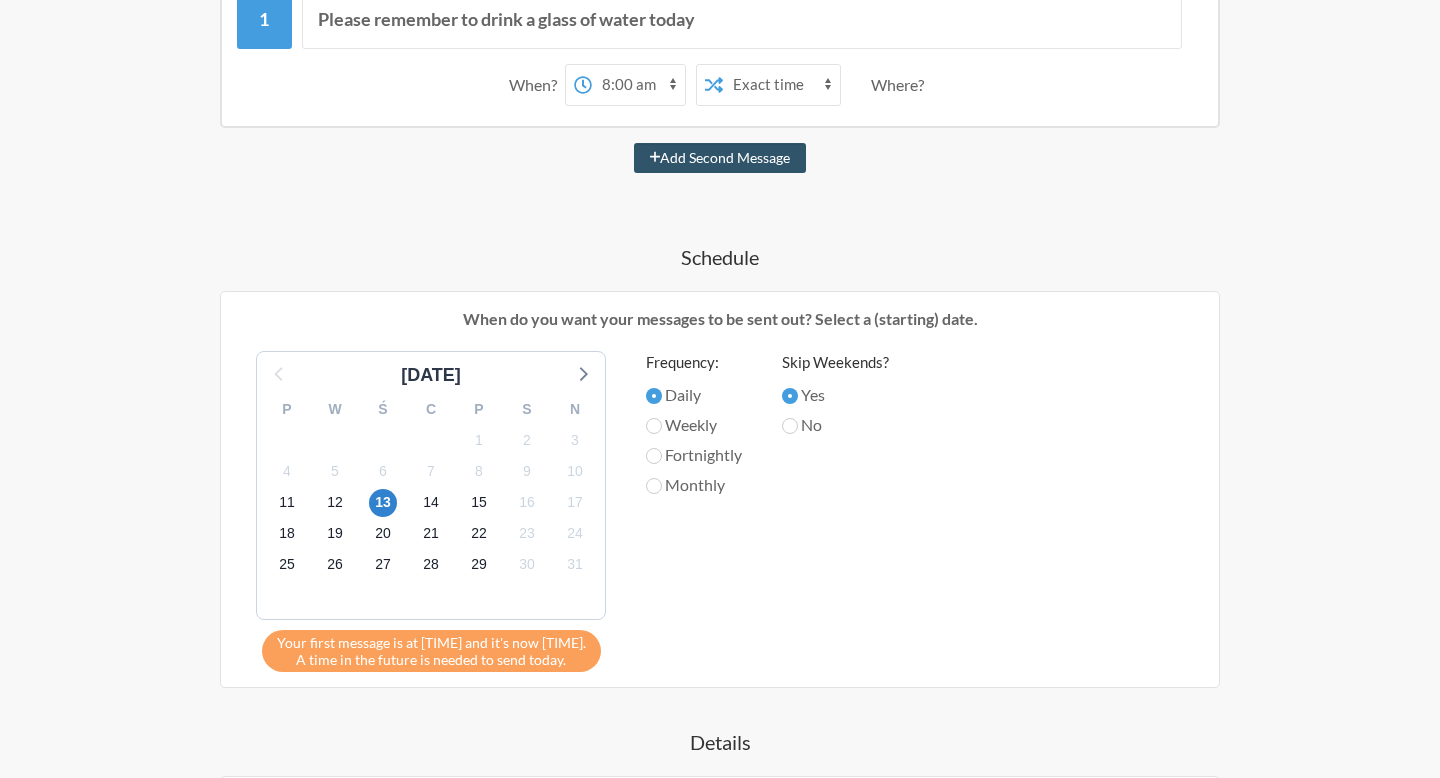 click on "Weekly" at bounding box center [694, 425] 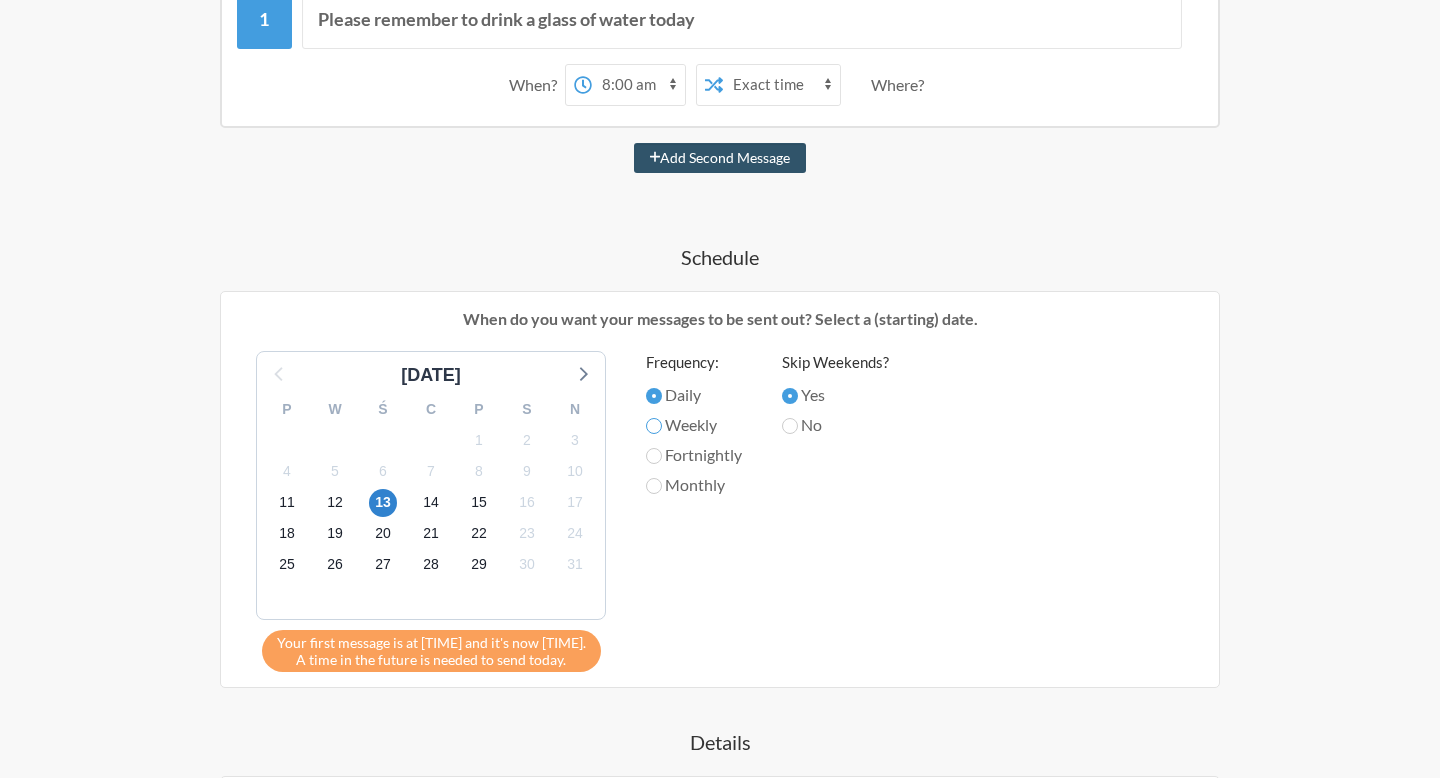 click on "Weekly" at bounding box center (654, 426) 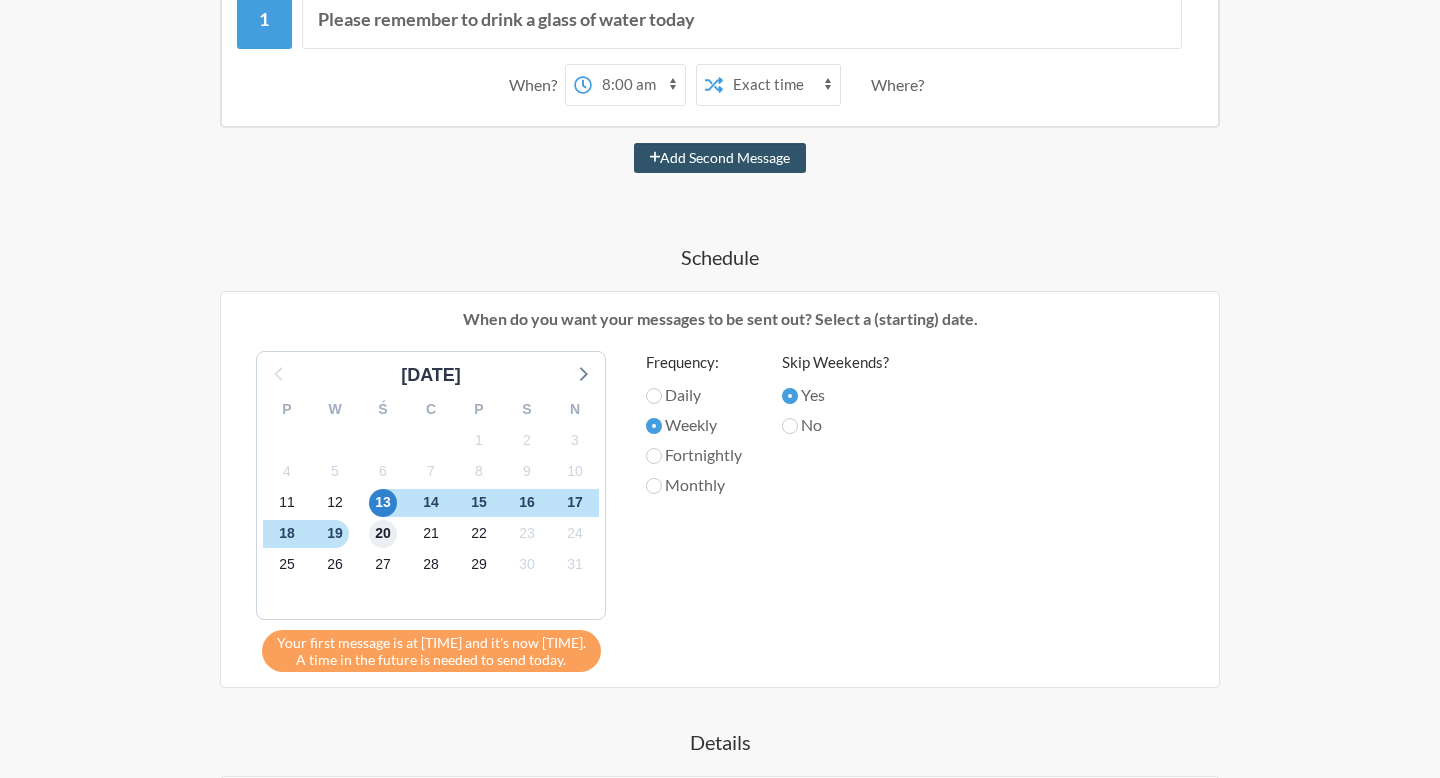 click on "20" at bounding box center (383, 534) 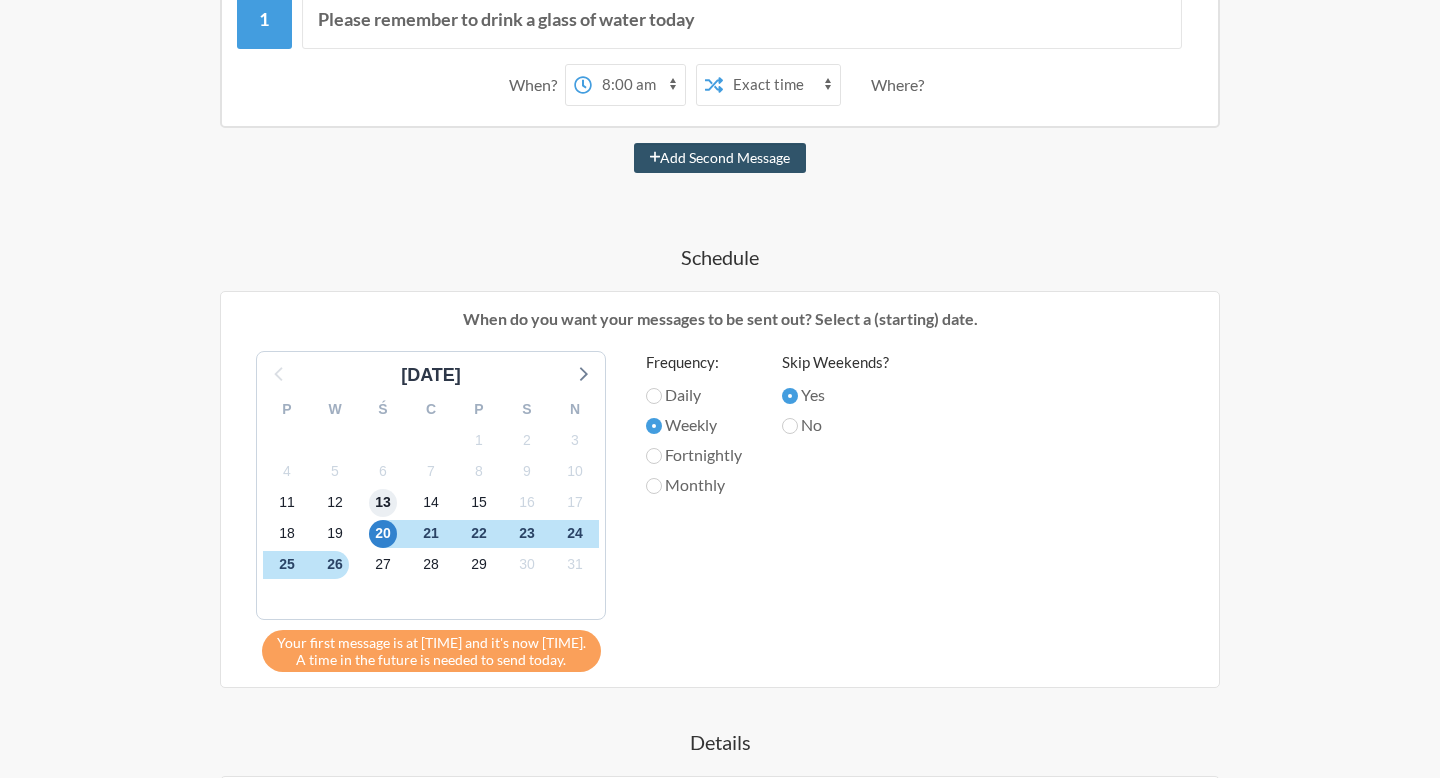 click on "13" at bounding box center [383, 503] 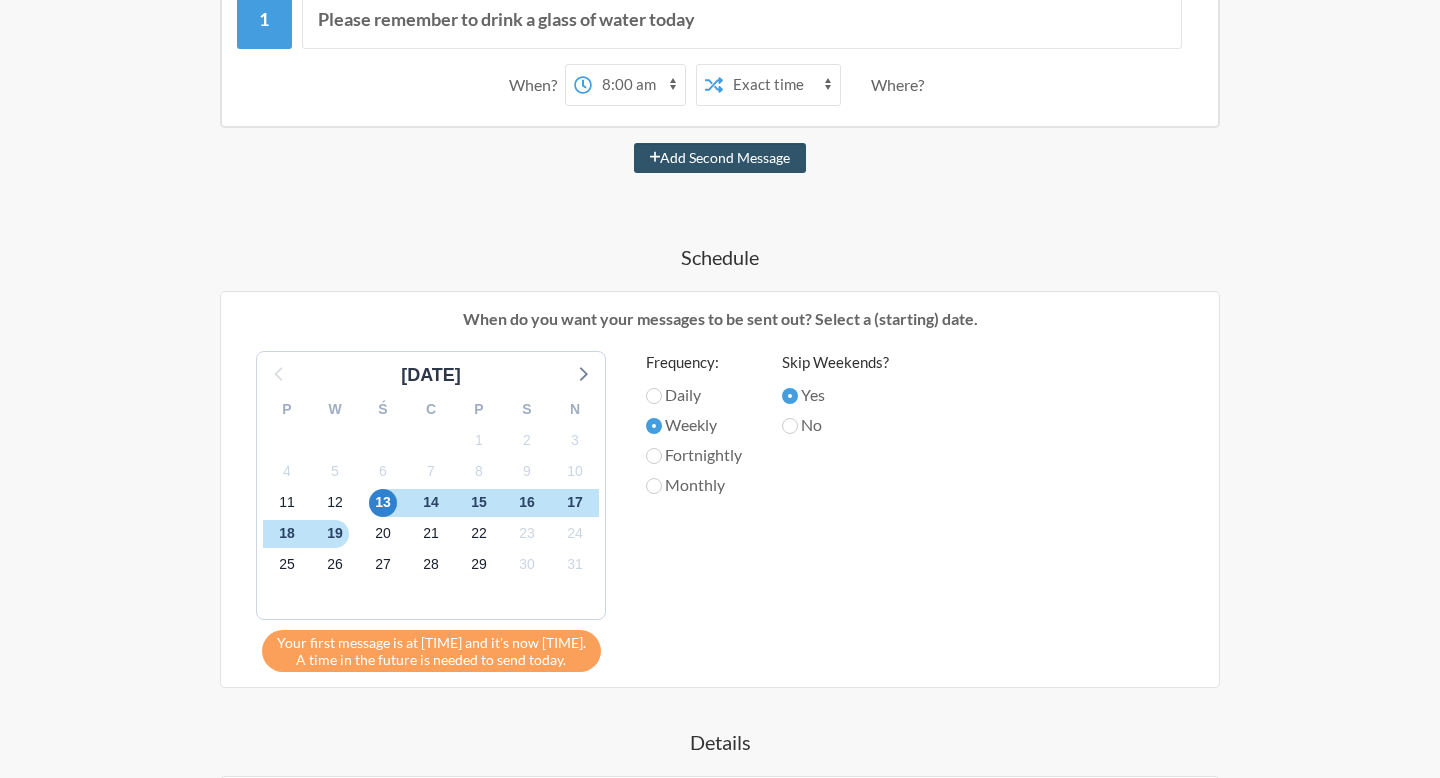 click on "No" at bounding box center [835, 425] 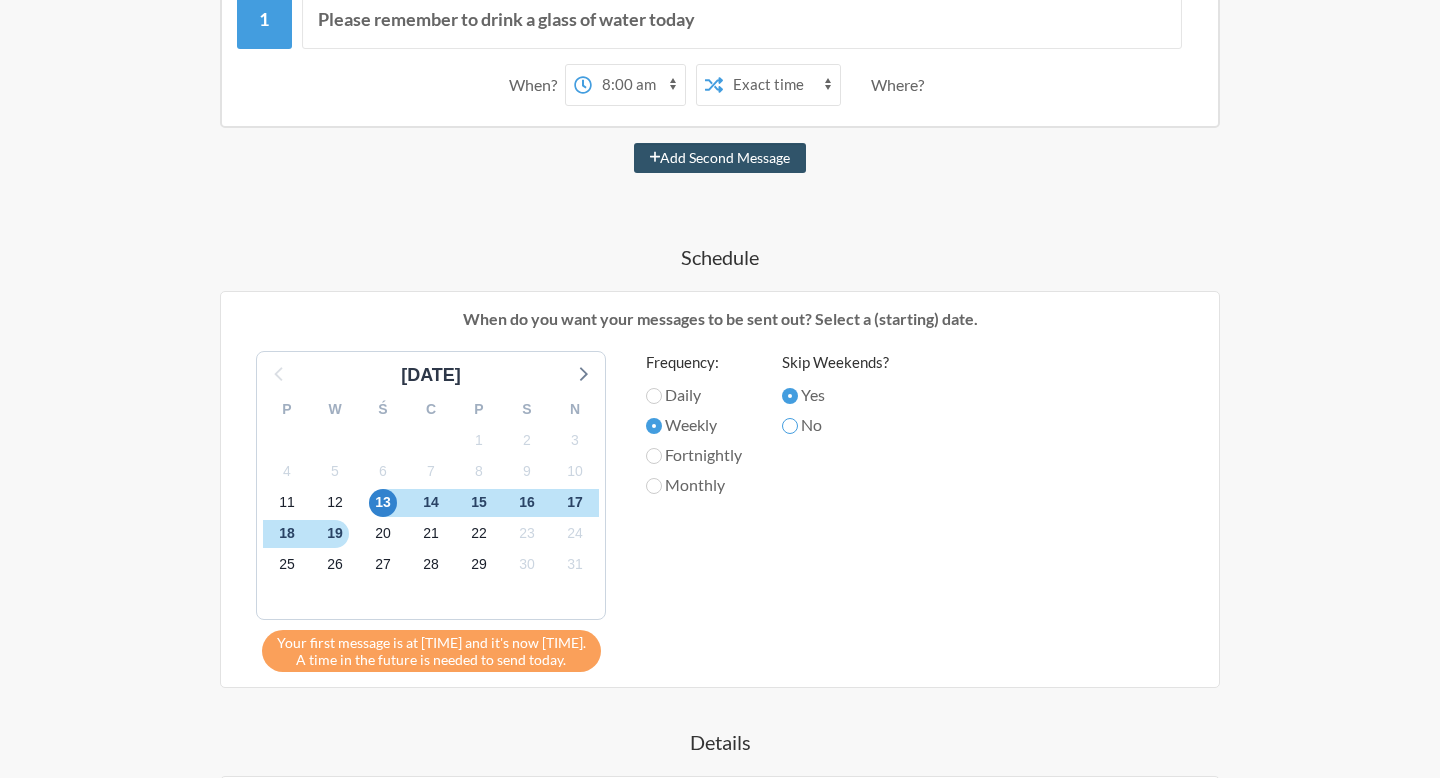 click on "No" at bounding box center (790, 426) 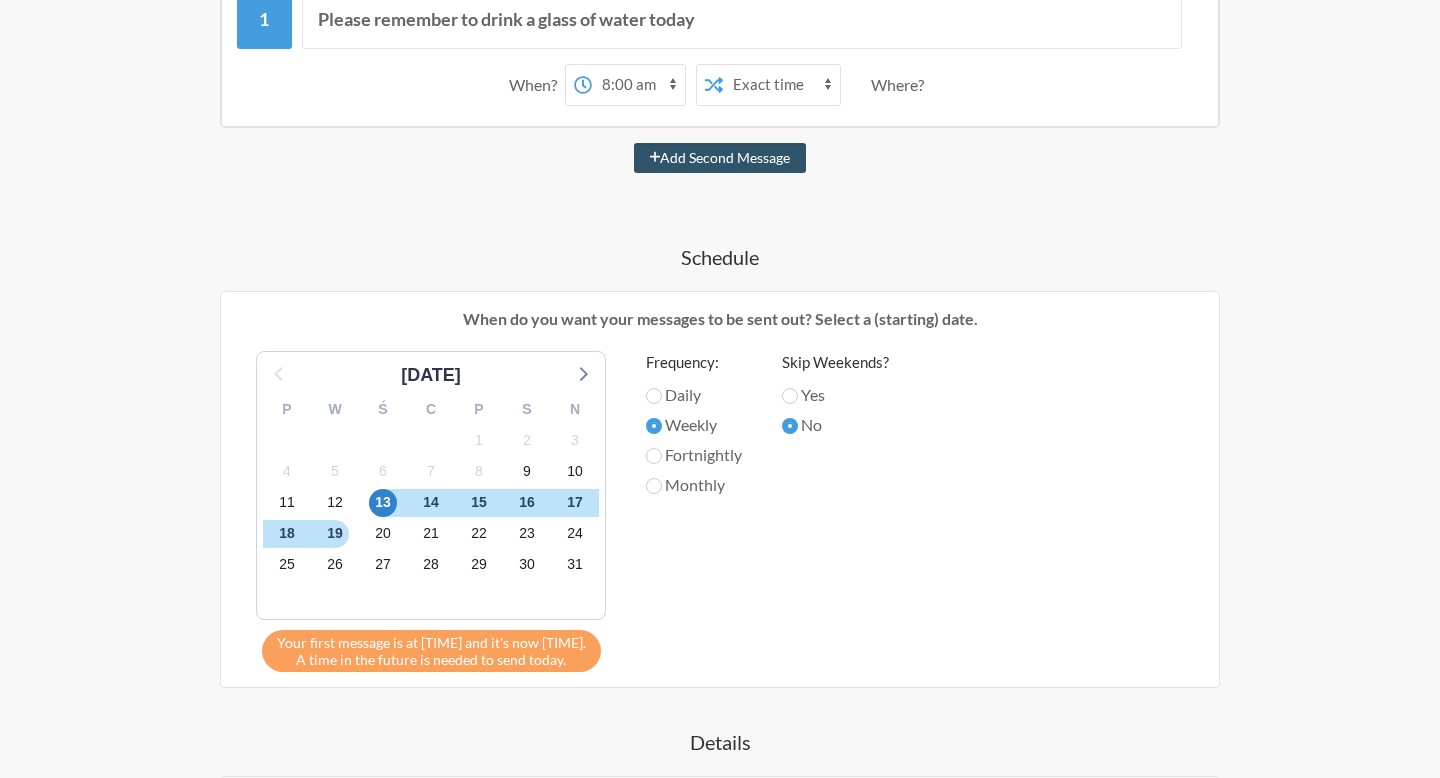 click on "Yes" at bounding box center (835, 395) 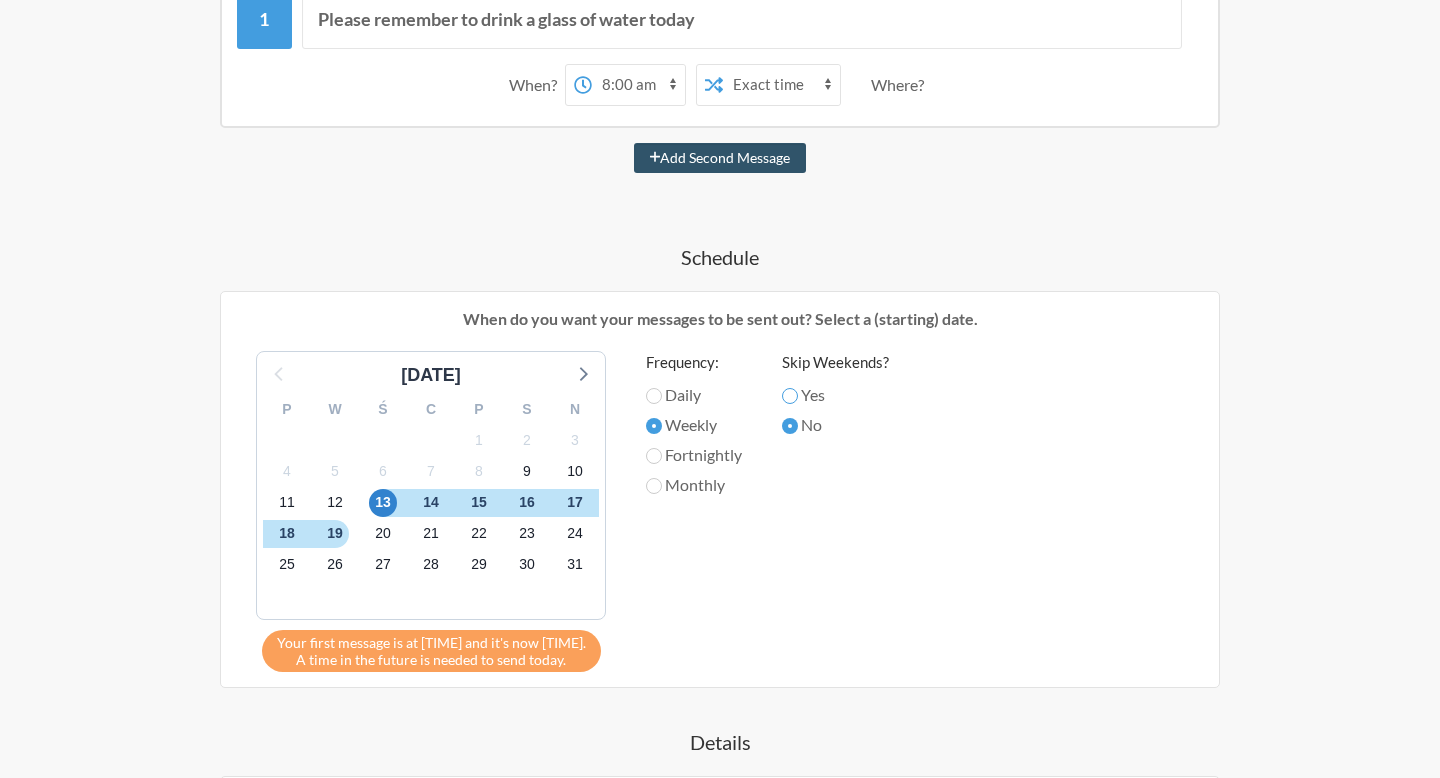 click on "Yes" at bounding box center [790, 396] 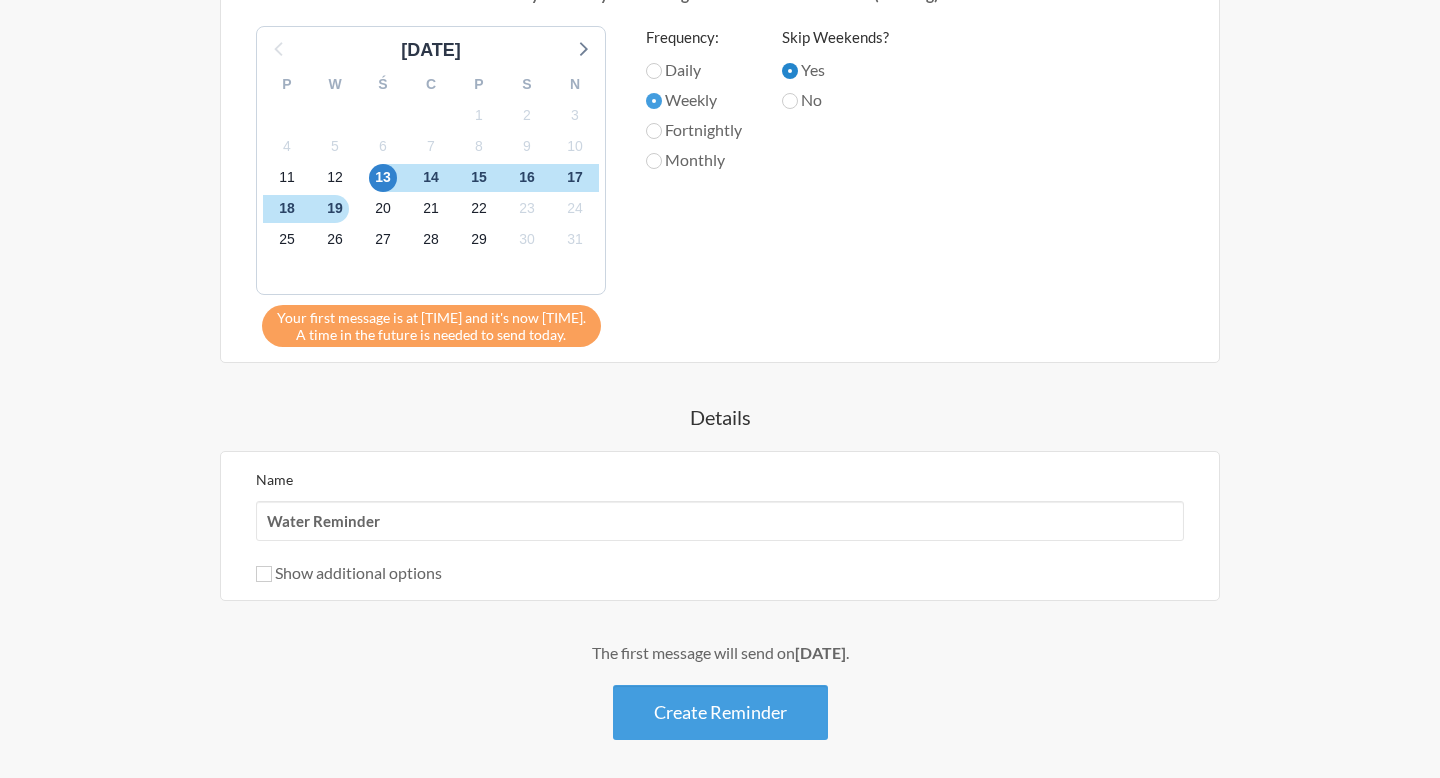 scroll, scrollTop: 815, scrollLeft: 0, axis: vertical 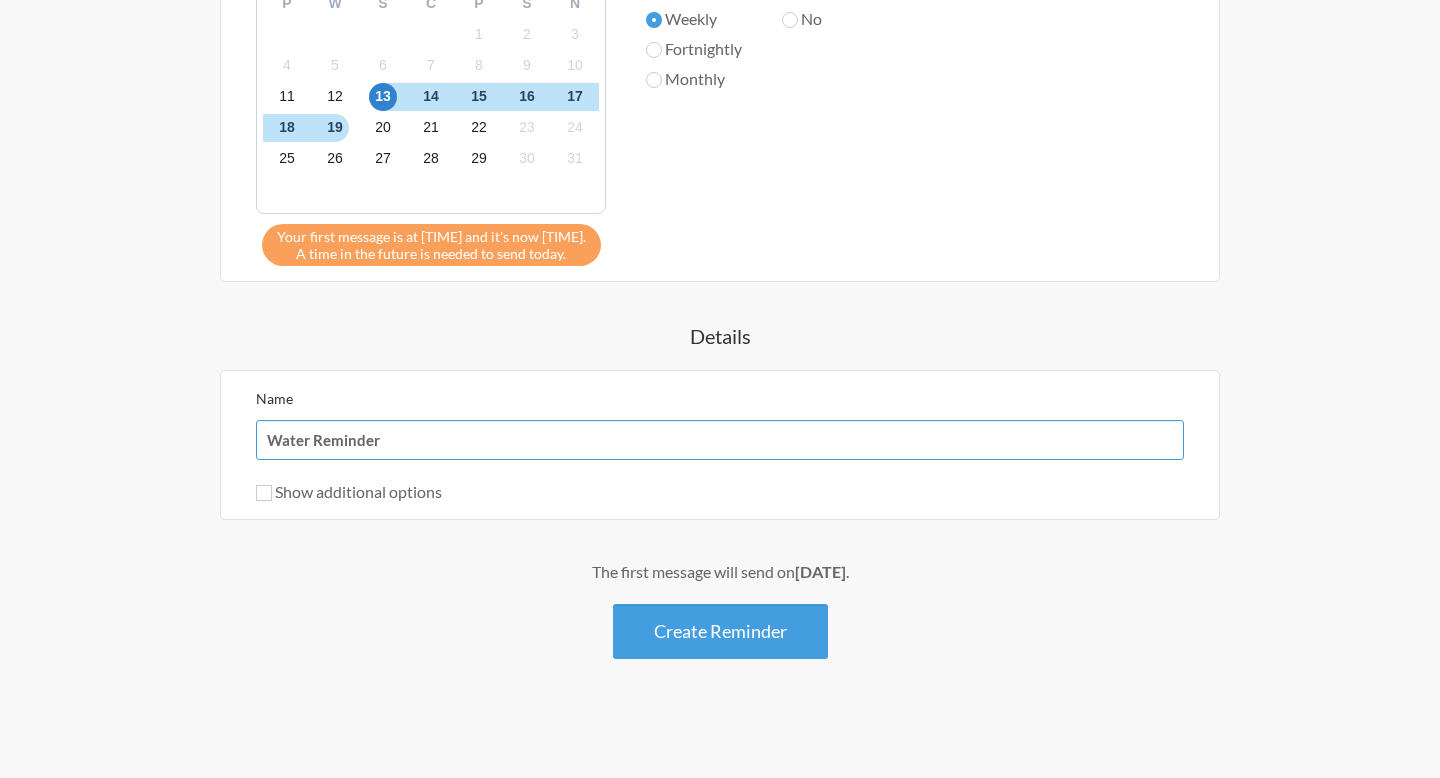 click on "Water Reminder" at bounding box center (720, 440) 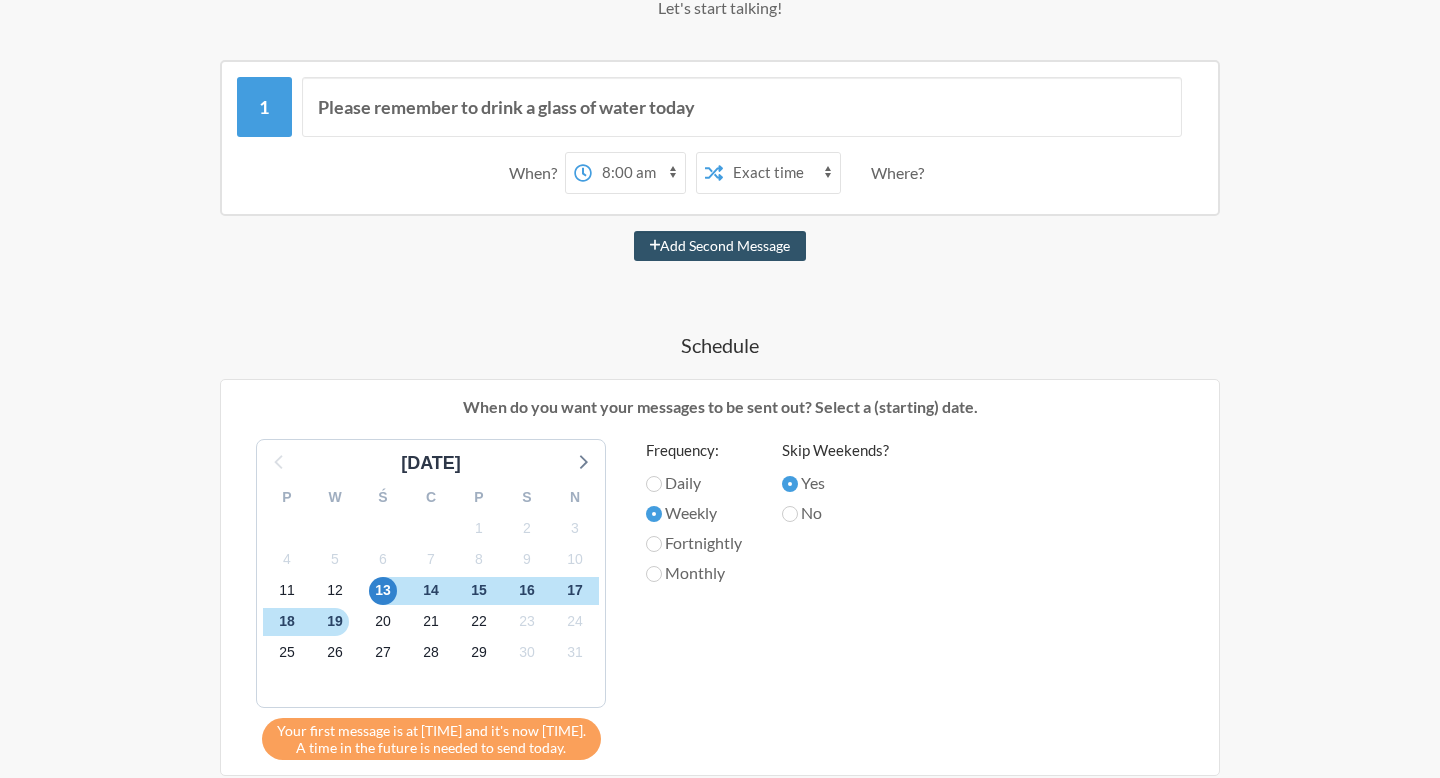 scroll, scrollTop: 263, scrollLeft: 0, axis: vertical 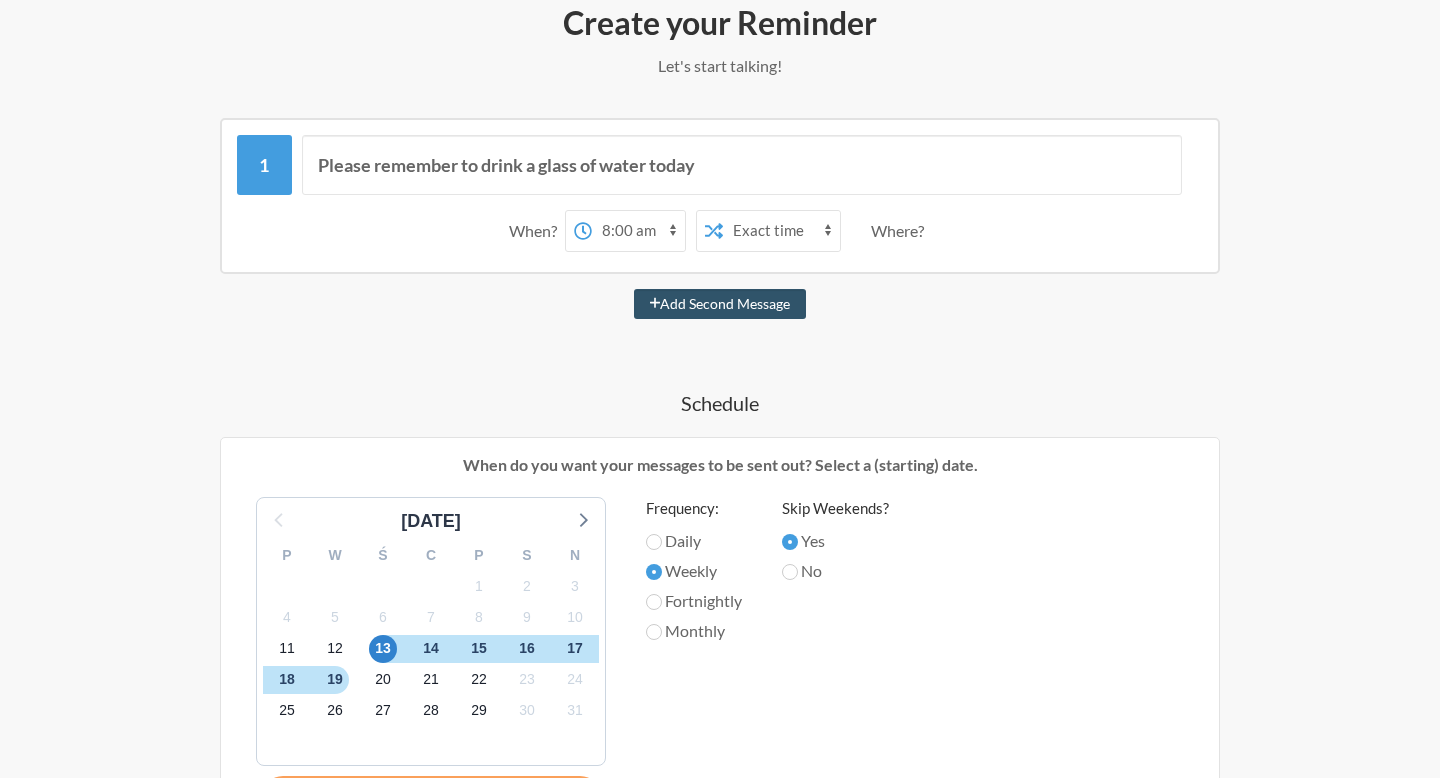 click on "12:00 am 12:15 am 12:30 am 12:45 am 1:00 am 1:15 am 1:30 am 1:45 am 2:00 am 2:15 am 2:30 am 2:45 am 3:00 am 3:15 am 3:30 am 3:45 am 4:00 am 4:15 am 4:30 am 4:45 am 5:00 am 5:15 am 5:30 am 5:45 am 6:00 am 6:15 am 6:30 am 6:45 am 7:00 am 7:15 am 7:30 am 7:45 am 8:00 am 8:15 am 8:30 am 8:45 am 9:00 am 9:15 am 9:30 am 9:45 am 10:00 am 10:15 am 10:30 am 10:45 am 11:00 am 11:15 am 11:30 am 11:45 am 12:00 pm 12:15 pm 12:30 pm 12:45 pm 1:00 pm 1:15 pm 1:30 pm 1:45 pm 2:00 pm 2:15 pm 2:30 pm 2:45 pm 3:00 pm 3:15 pm 3:30 pm 3:45 pm 4:00 pm 4:15 pm 4:30 pm 4:45 pm 5:00 pm 5:15 pm 5:30 pm 5:45 pm 6:00 pm 6:15 pm 6:30 pm 6:45 pm 7:00 pm 7:15 pm 7:30 pm 7:45 pm 8:00 pm 8:15 pm 8:30 pm 8:45 pm 9:00 pm 9:15 pm 9:30 pm 9:45 pm 10:00 pm 10:15 pm 10:30 pm 10:45 pm 11:00 pm 11:15 pm 11:30 pm 11:45 pm" at bounding box center [638, 231] 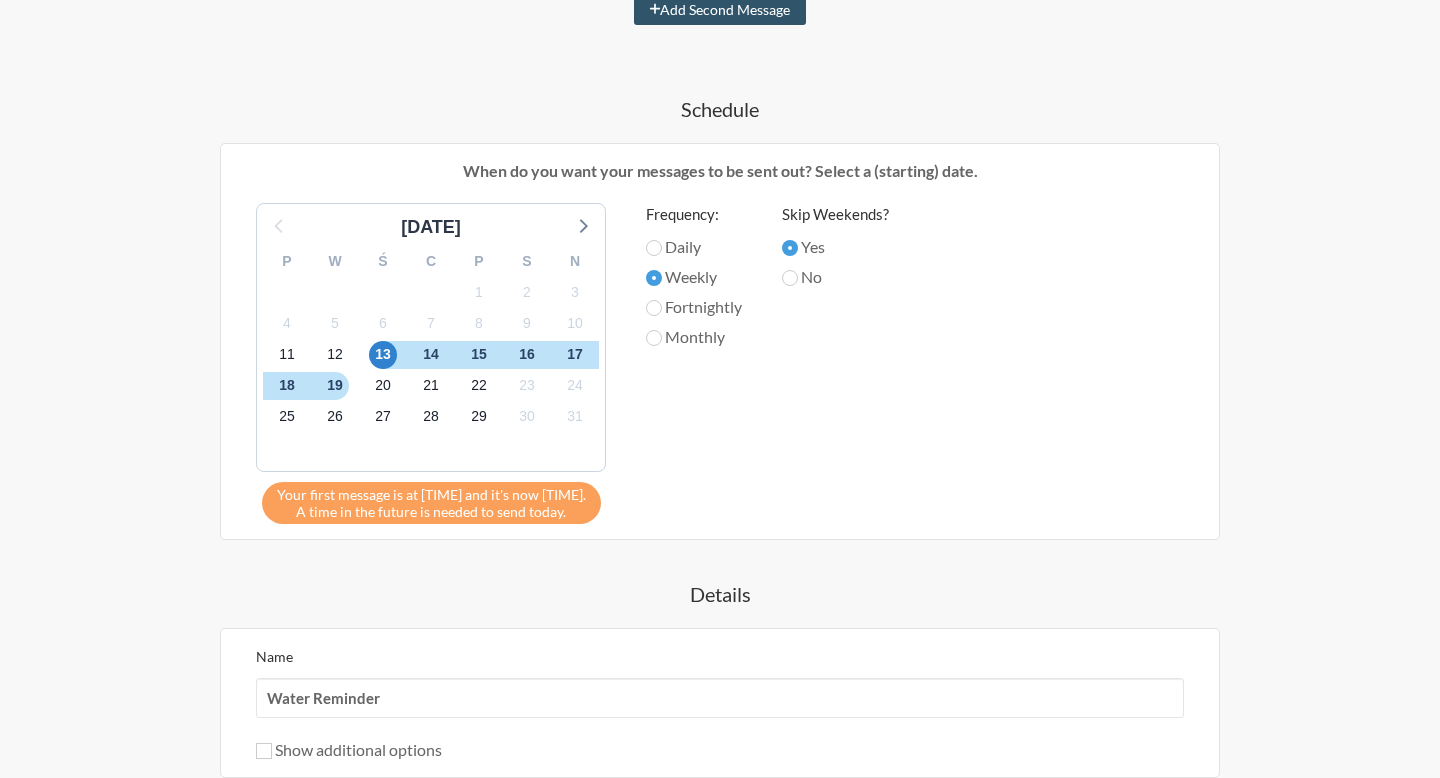 scroll, scrollTop: 559, scrollLeft: 0, axis: vertical 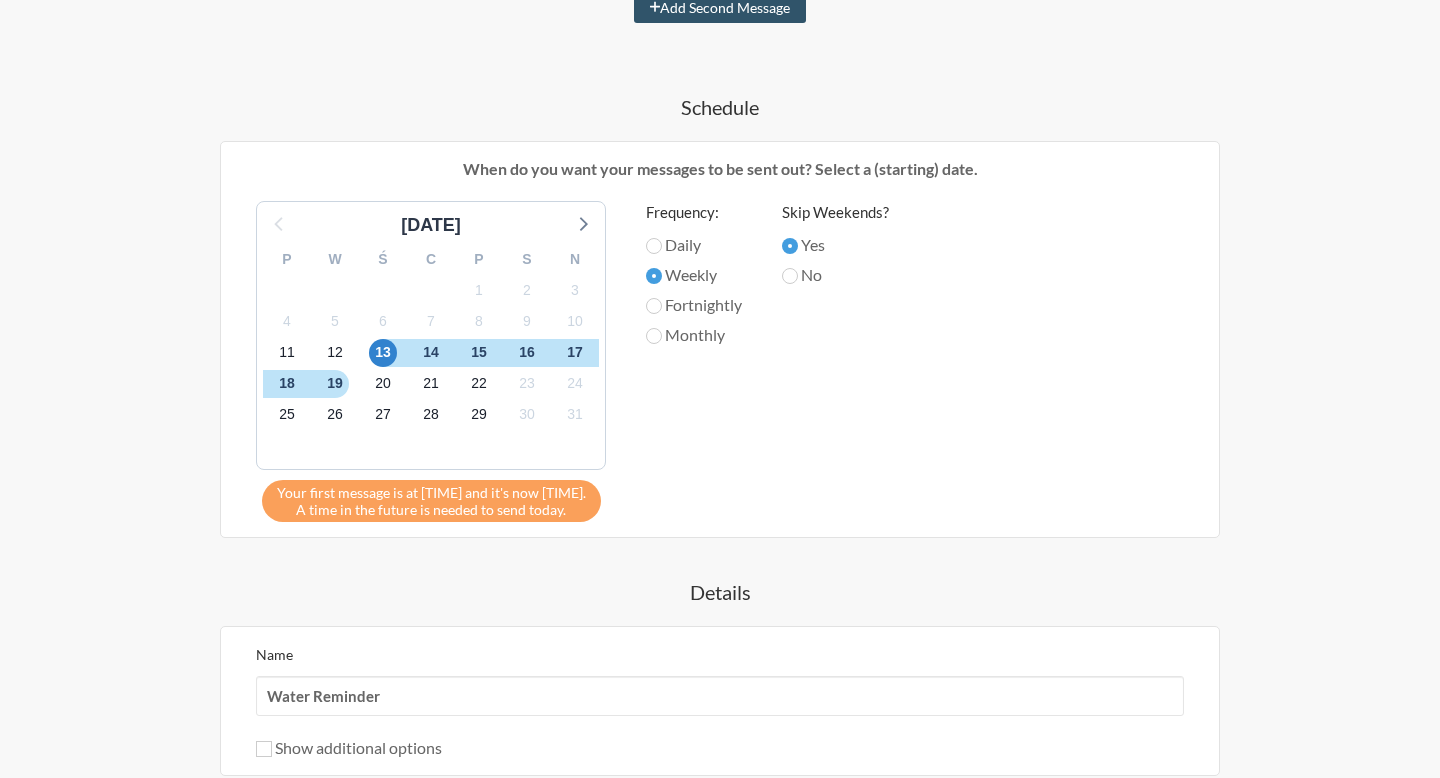 click on "Your first message is at [TIME] and it's now [TIME].
A time in the future is needed to send today." at bounding box center (431, 501) 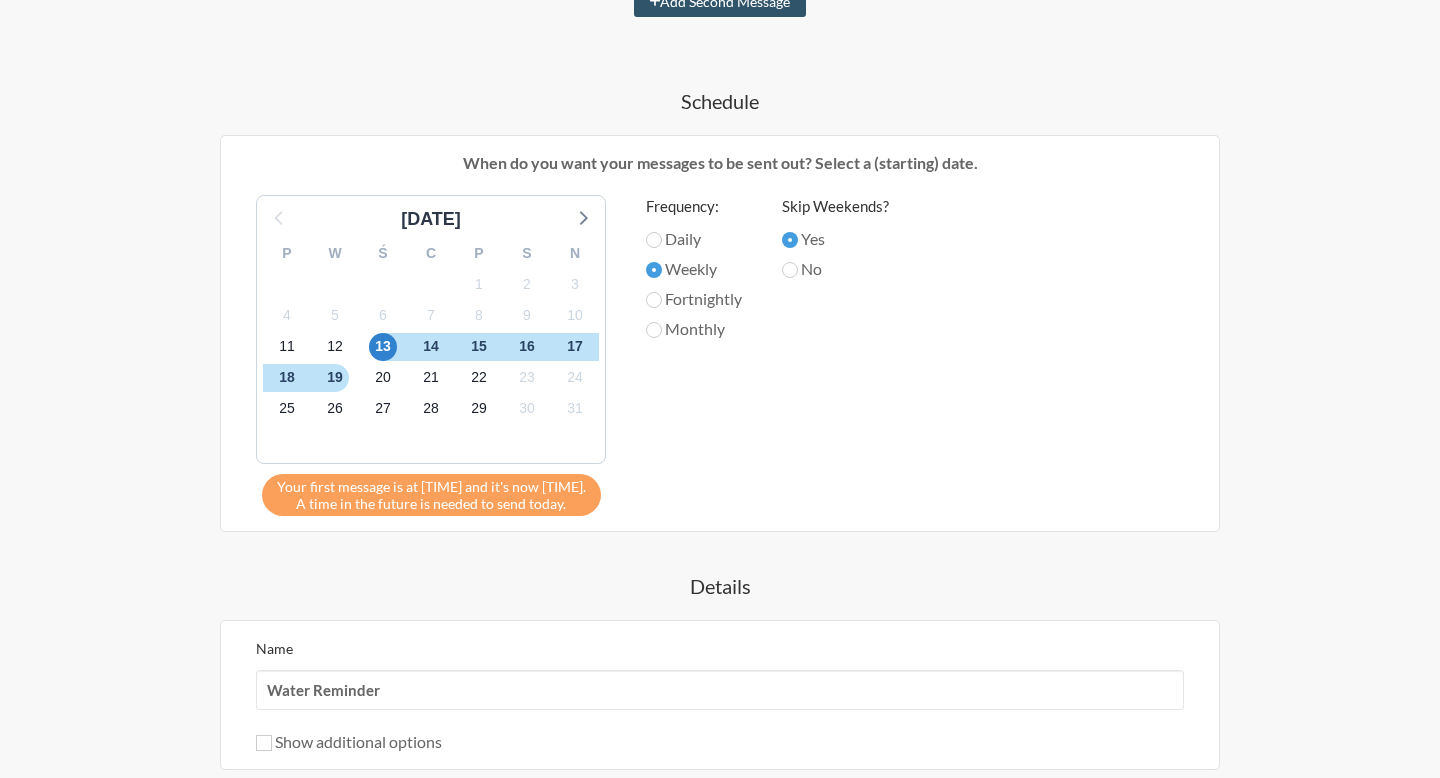 scroll, scrollTop: 568, scrollLeft: 0, axis: vertical 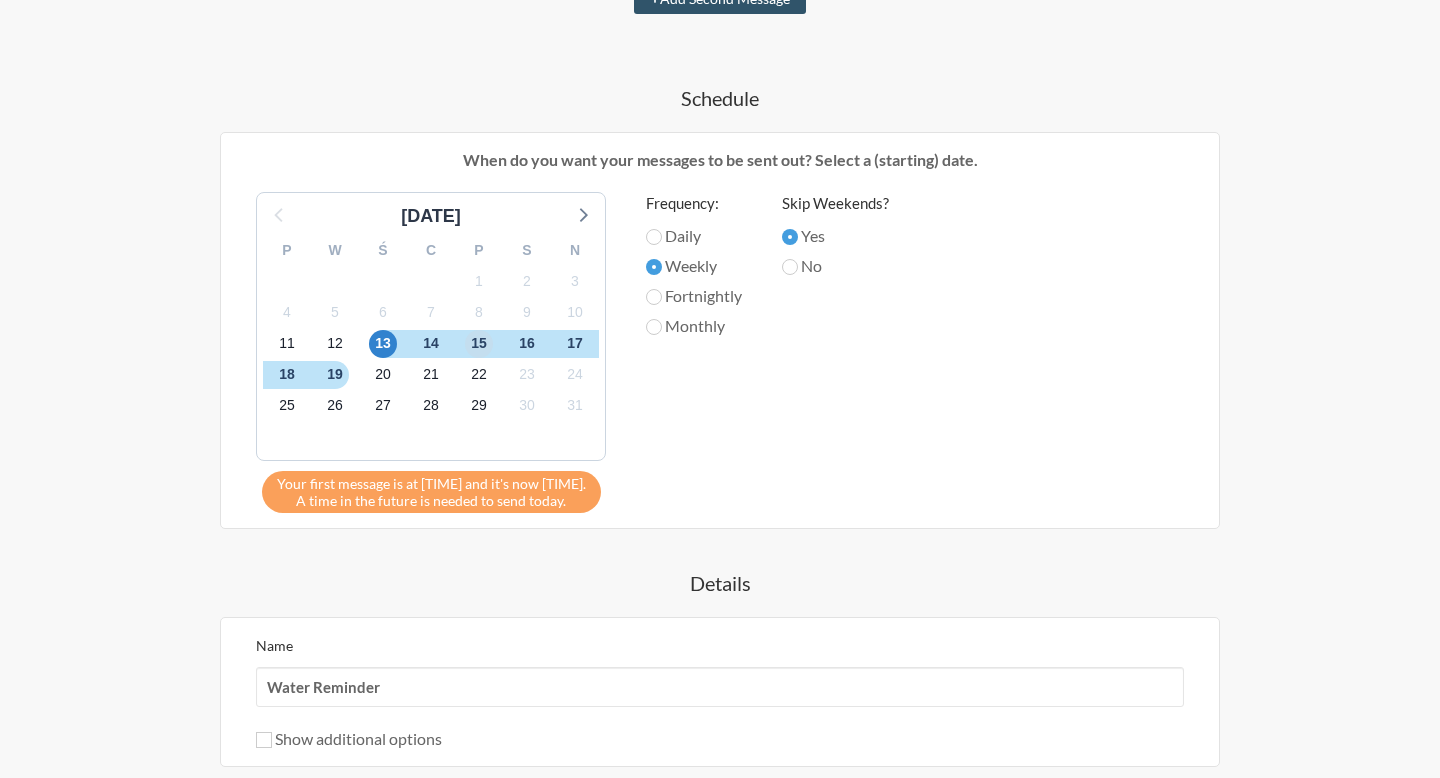 click on "15" at bounding box center [479, 344] 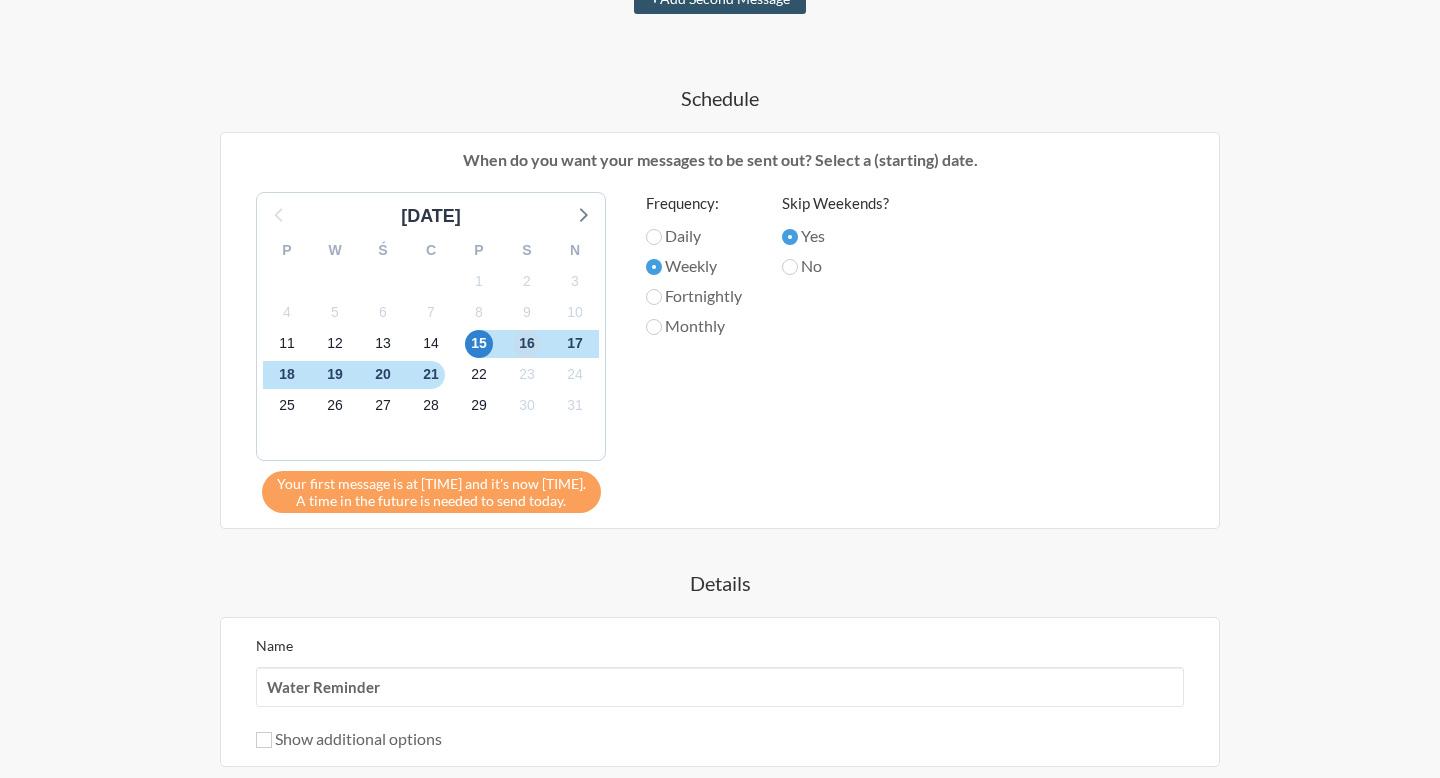 click on "16" at bounding box center (527, 344) 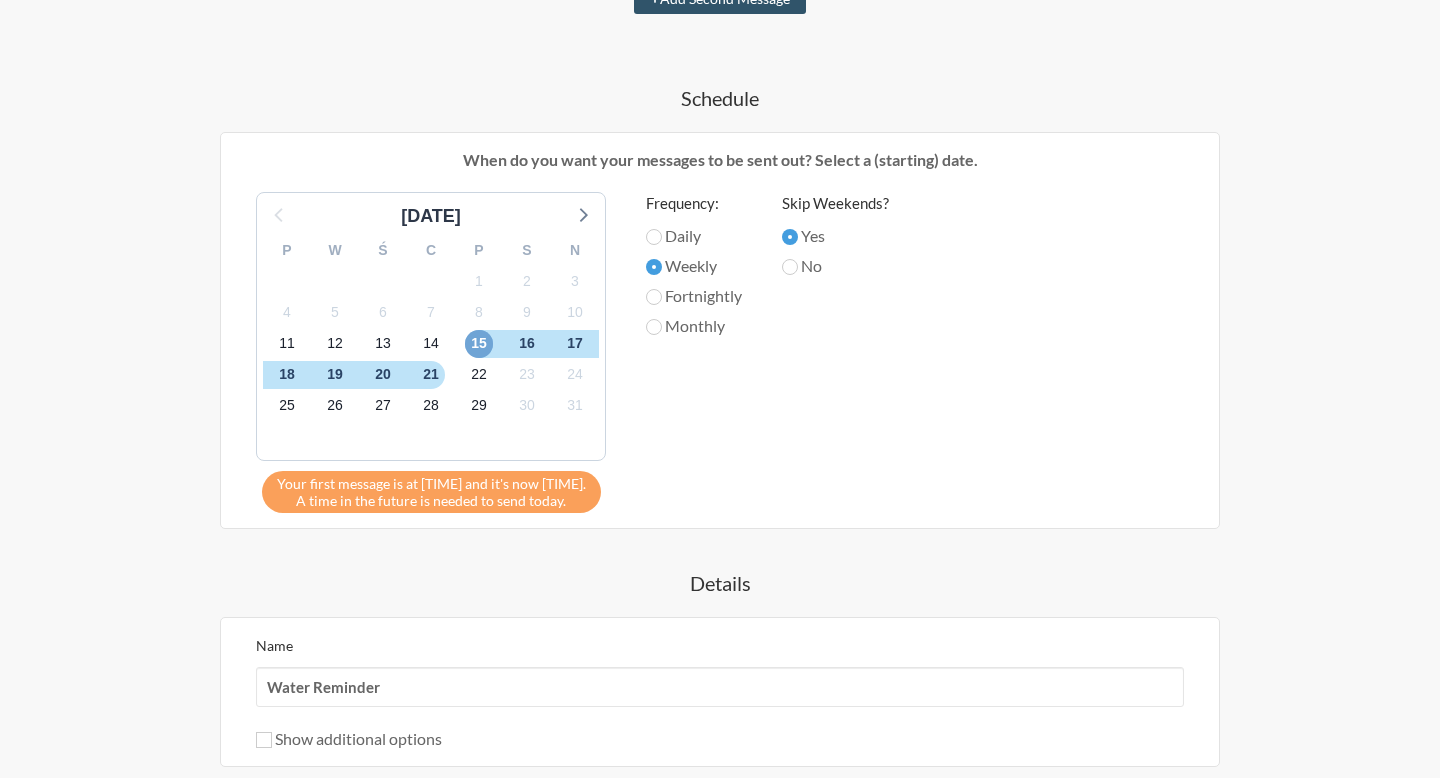 click on "15" at bounding box center (479, 344) 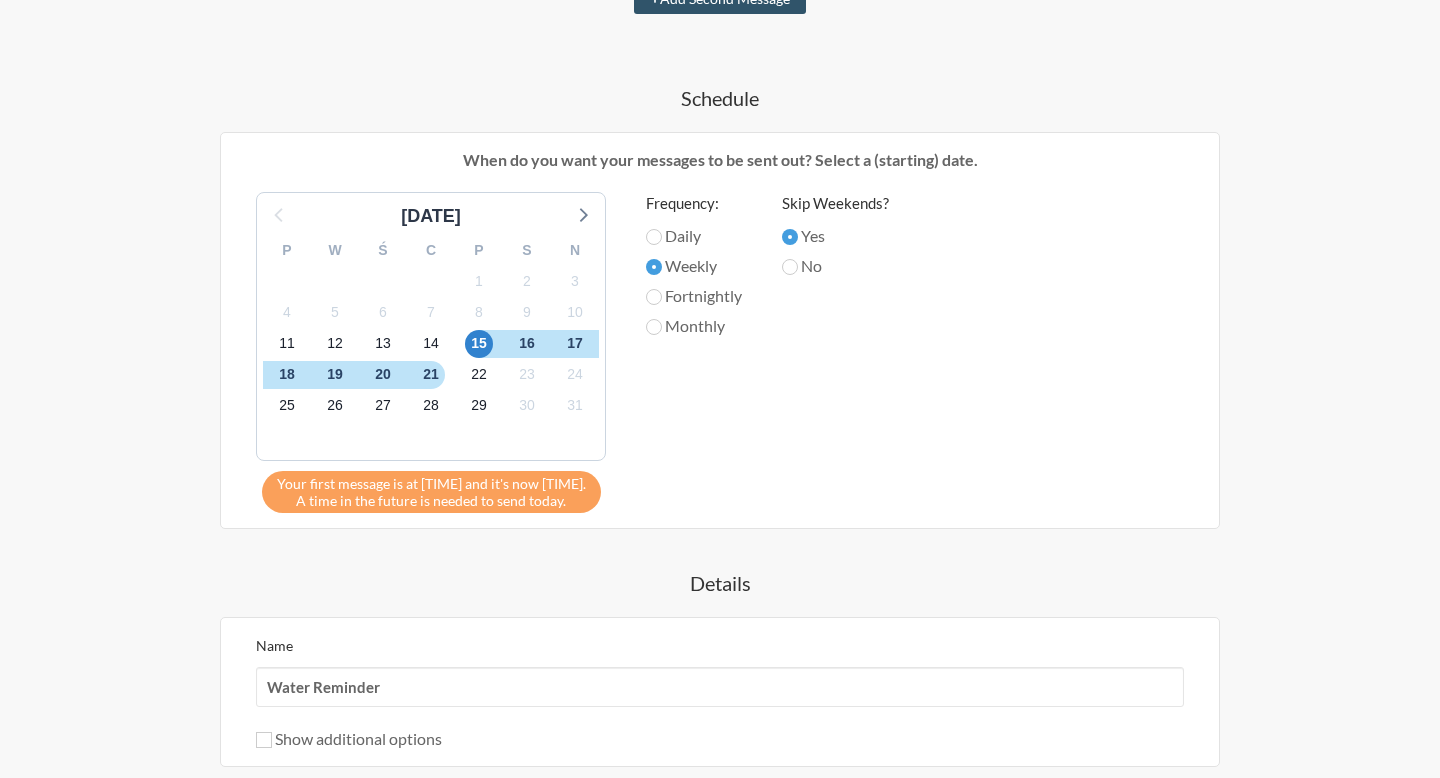 click on "Daily" at bounding box center (694, 236) 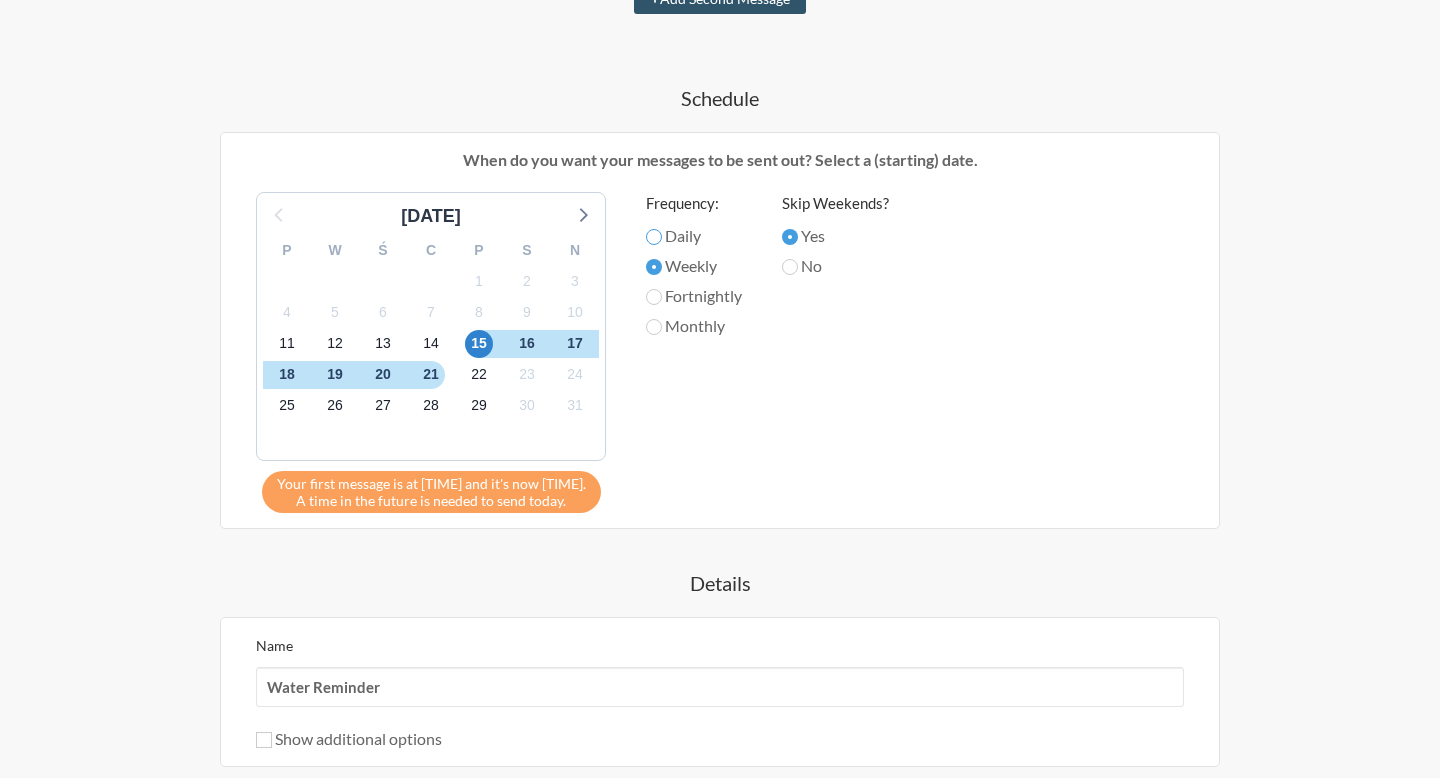click on "Daily" at bounding box center [654, 237] 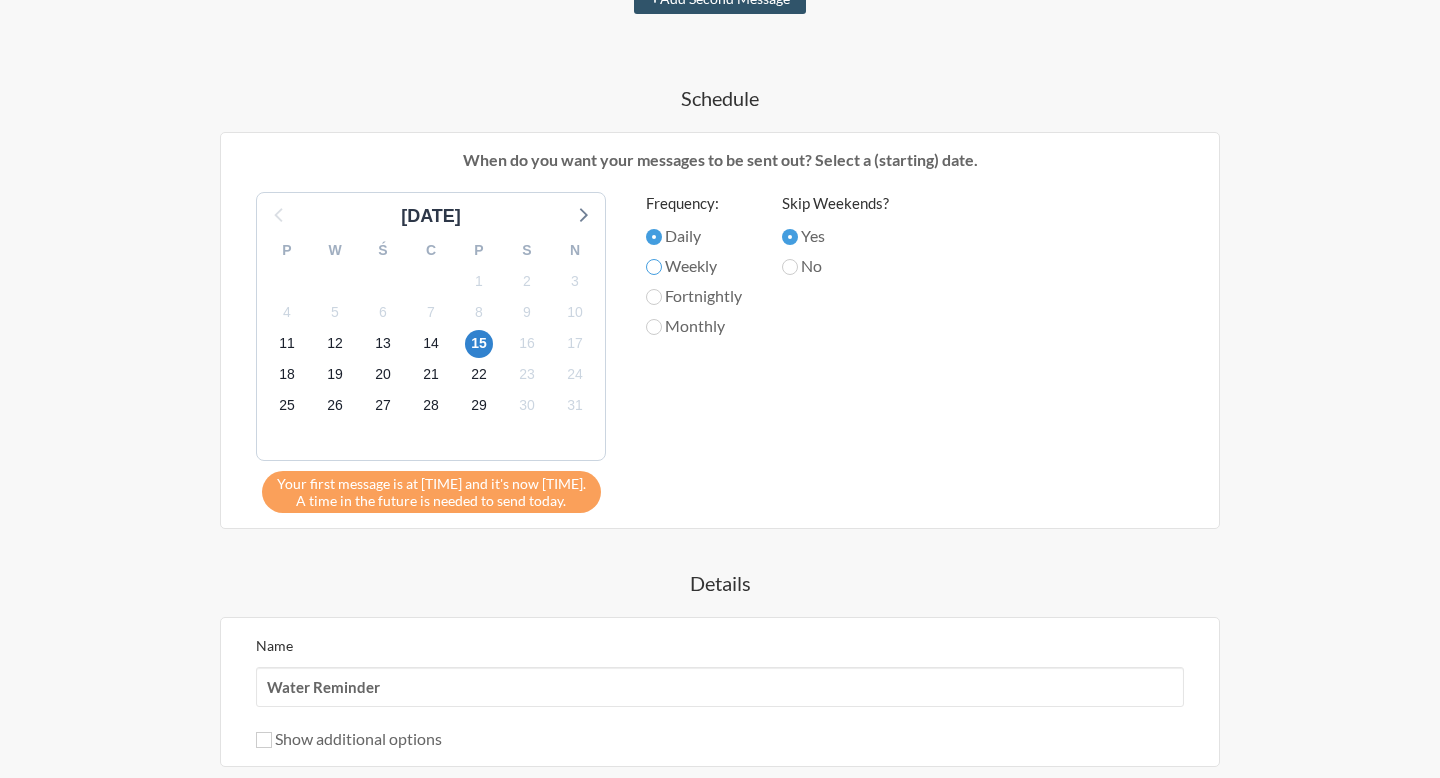 click on "Weekly" at bounding box center [654, 267] 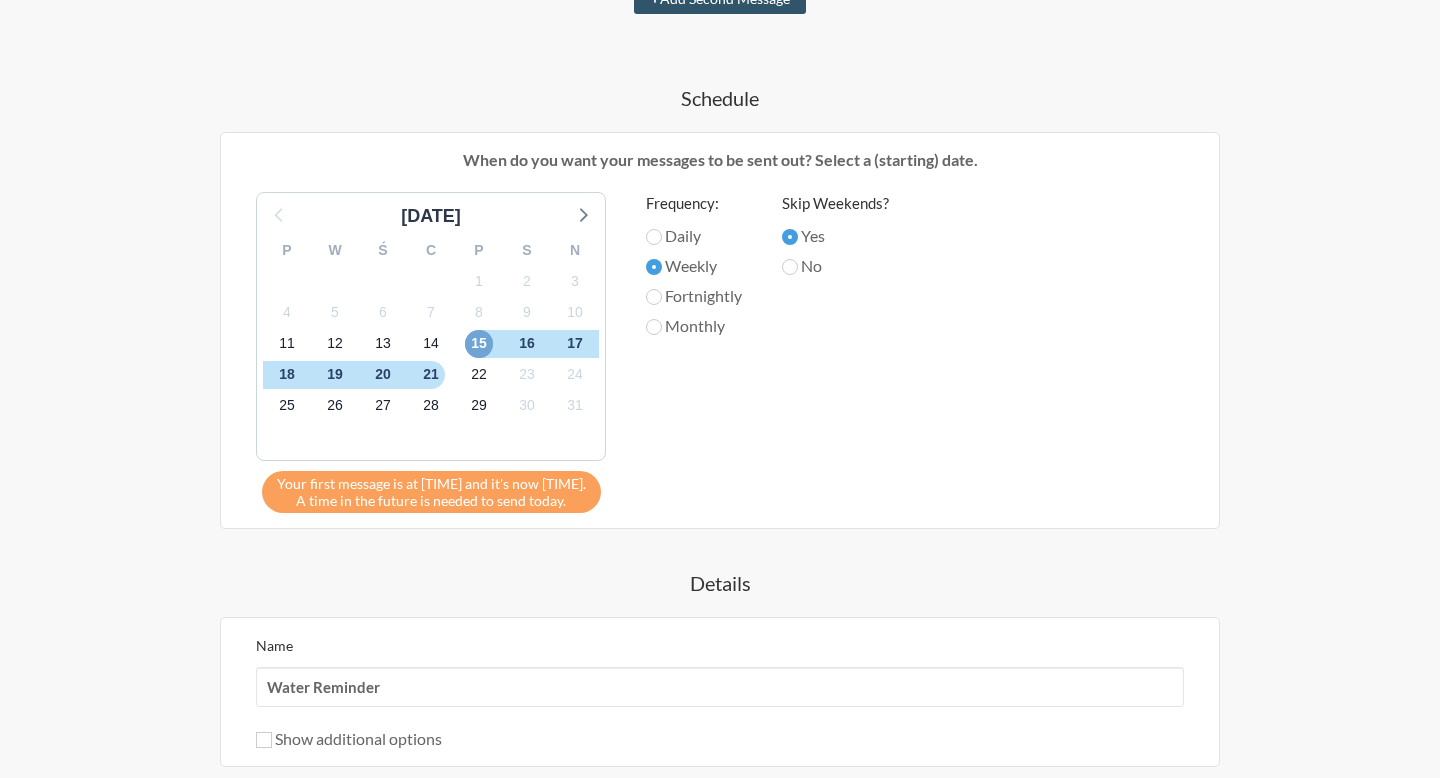 click on "15" at bounding box center [479, 344] 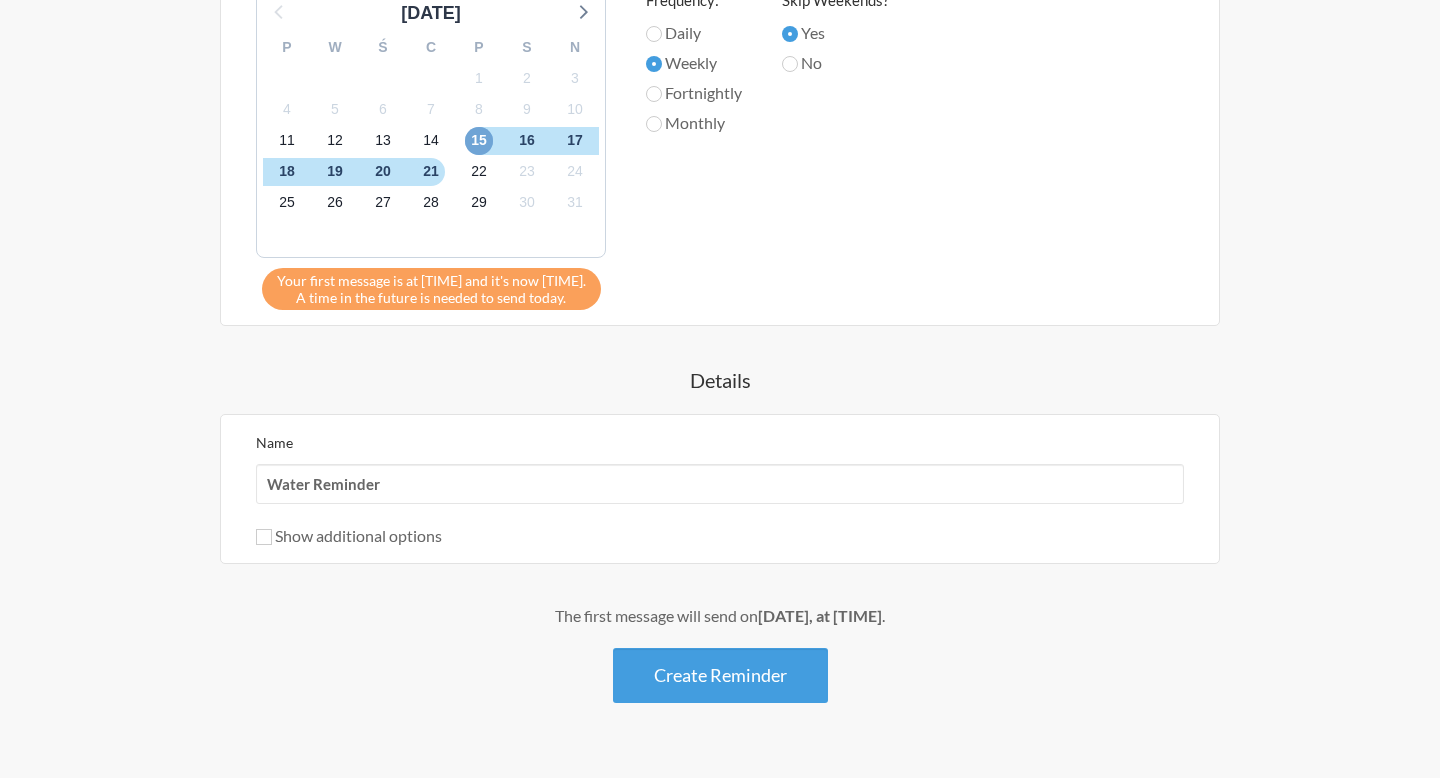 scroll, scrollTop: 815, scrollLeft: 0, axis: vertical 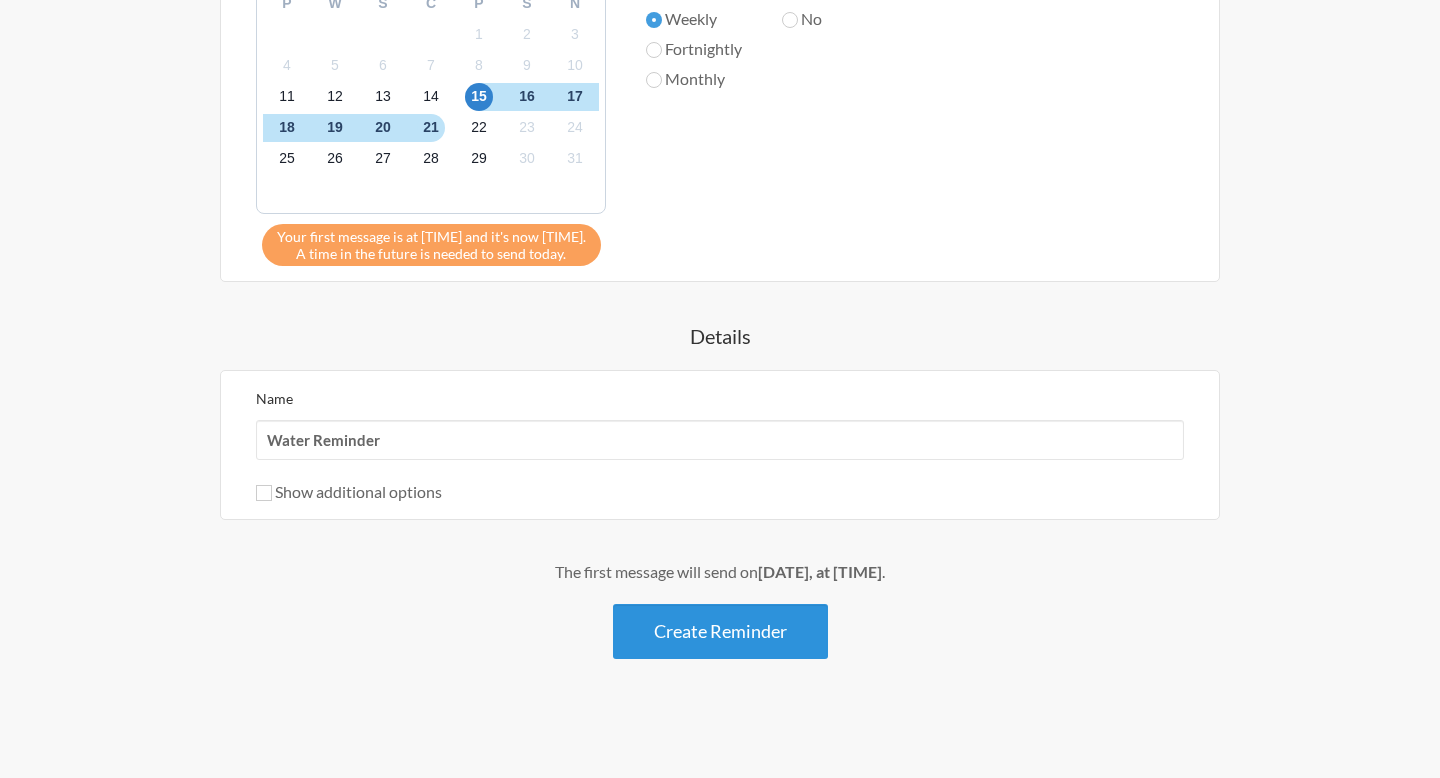 click on "Create Reminder" at bounding box center [720, 631] 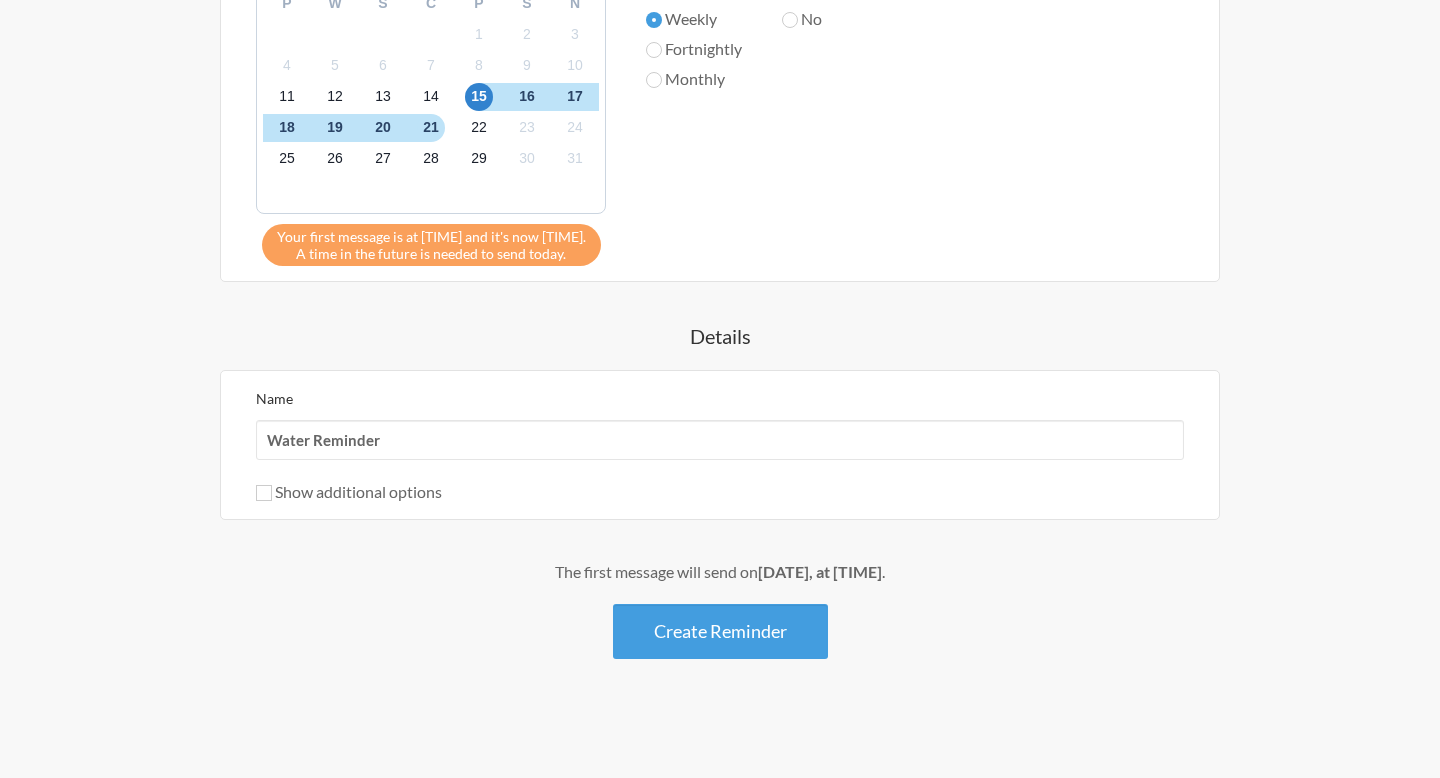 scroll, scrollTop: 0, scrollLeft: 0, axis: both 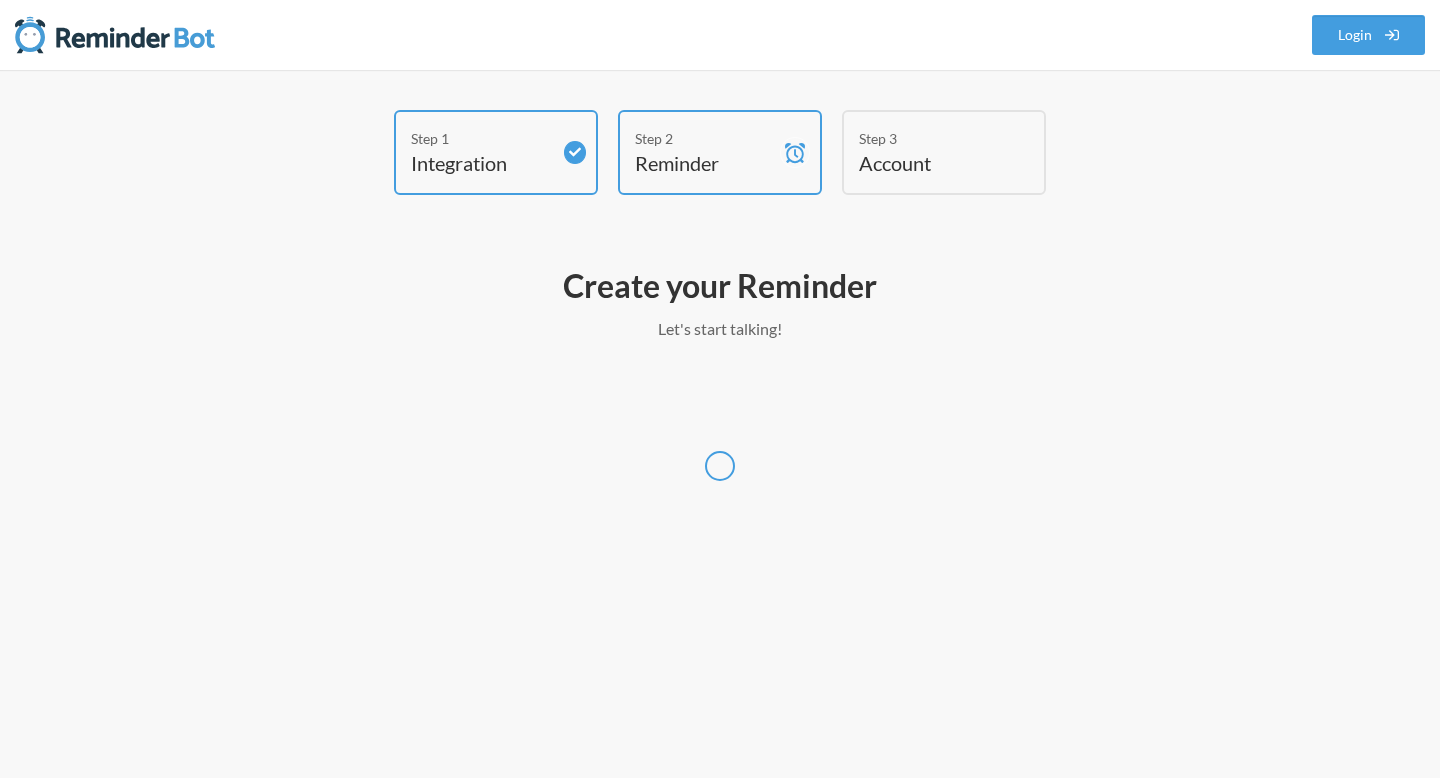 select on "[TIMEZONE]" 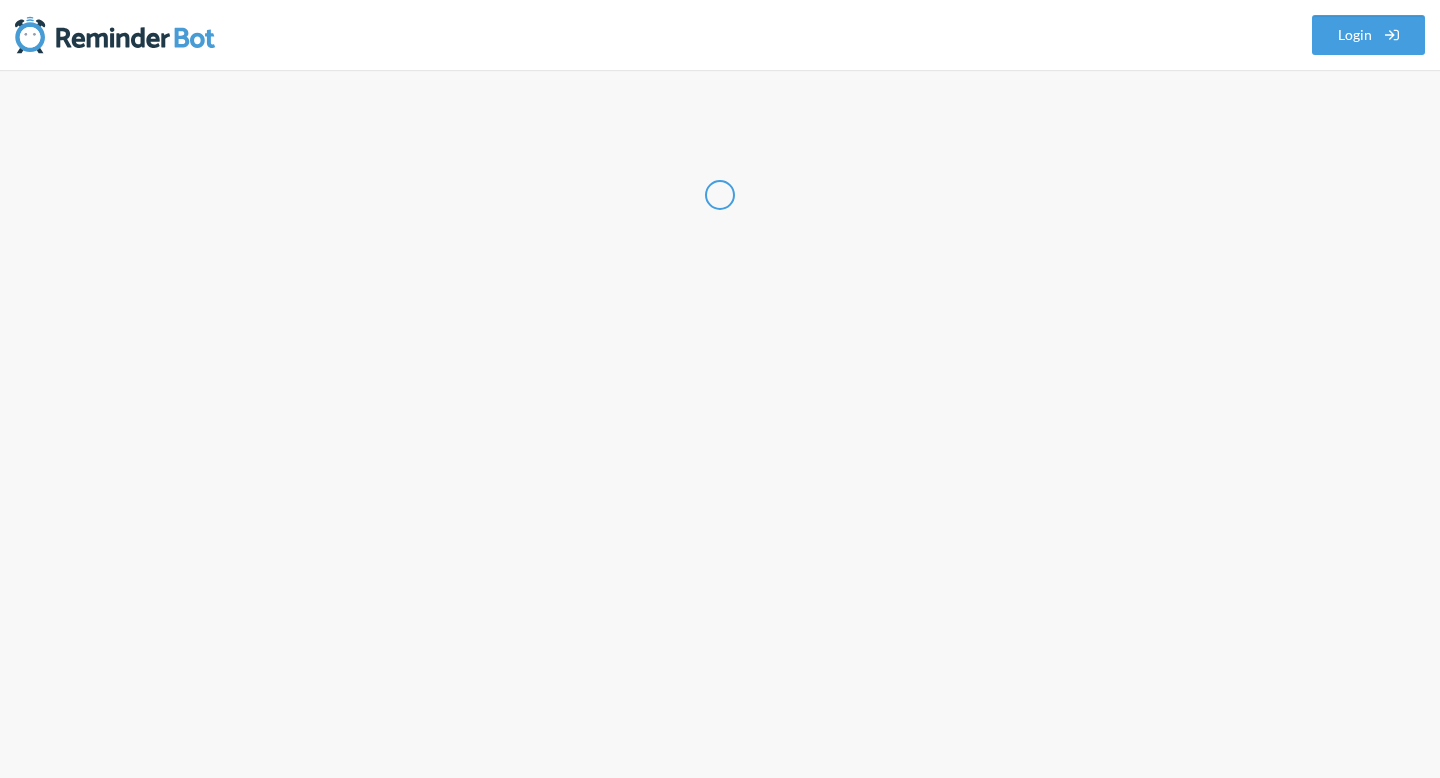 select on "PL" 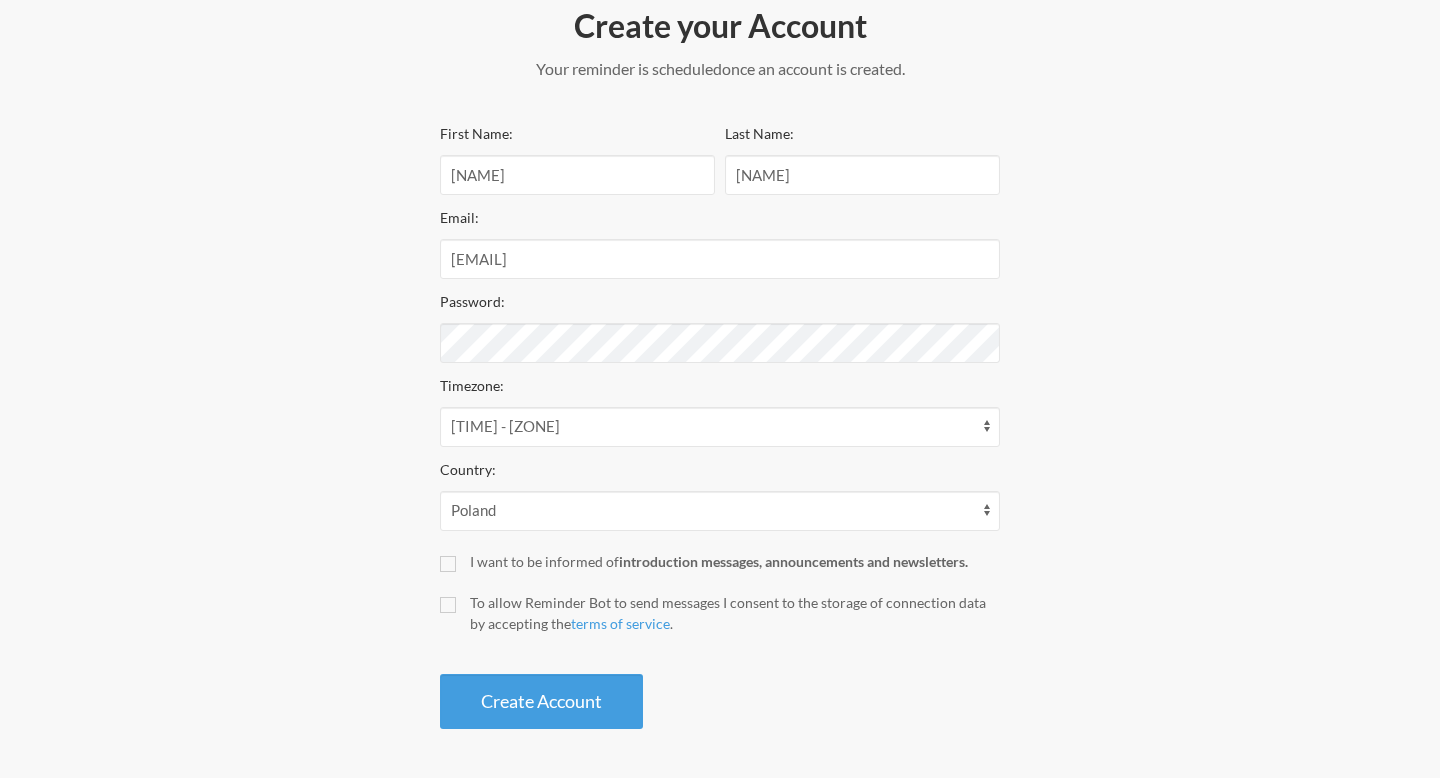 scroll, scrollTop: 0, scrollLeft: 0, axis: both 